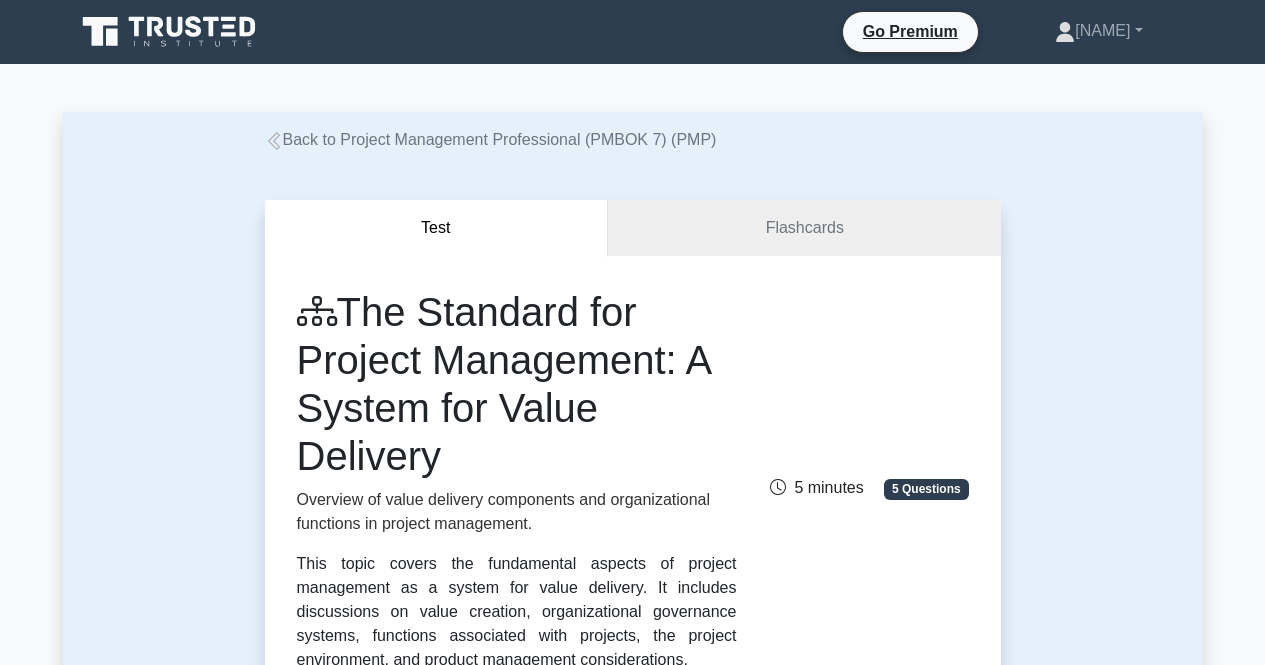 scroll, scrollTop: 901, scrollLeft: 0, axis: vertical 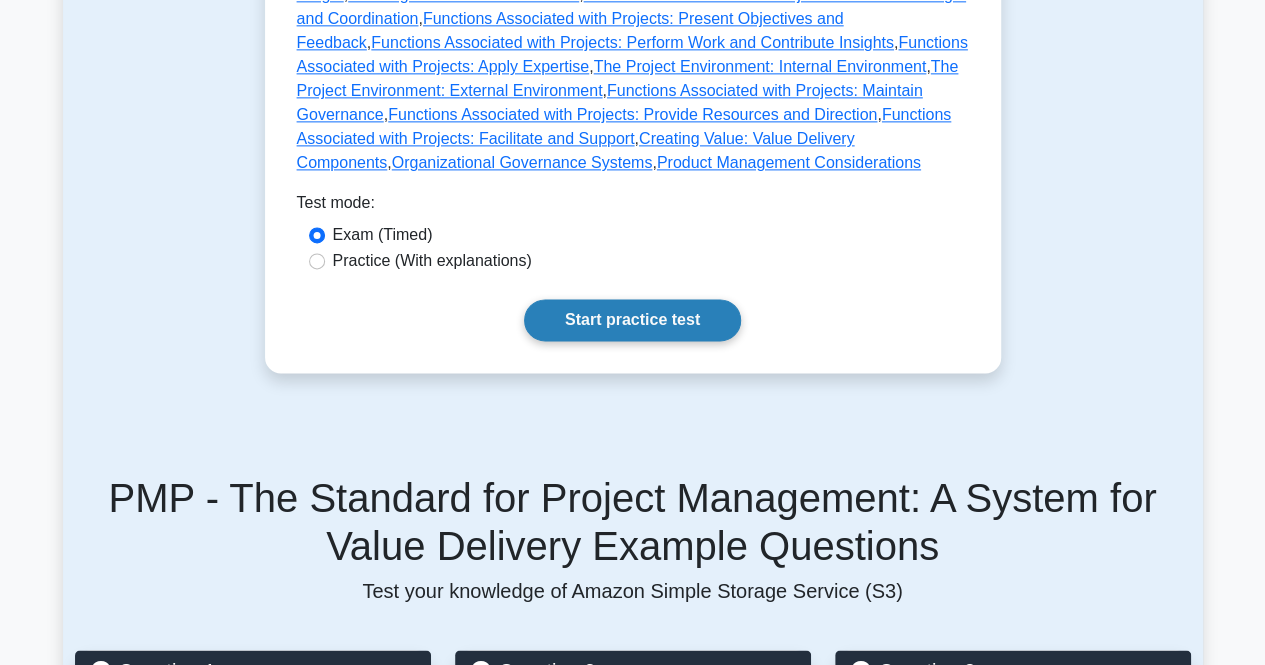 click on "Start practice test" at bounding box center [632, 320] 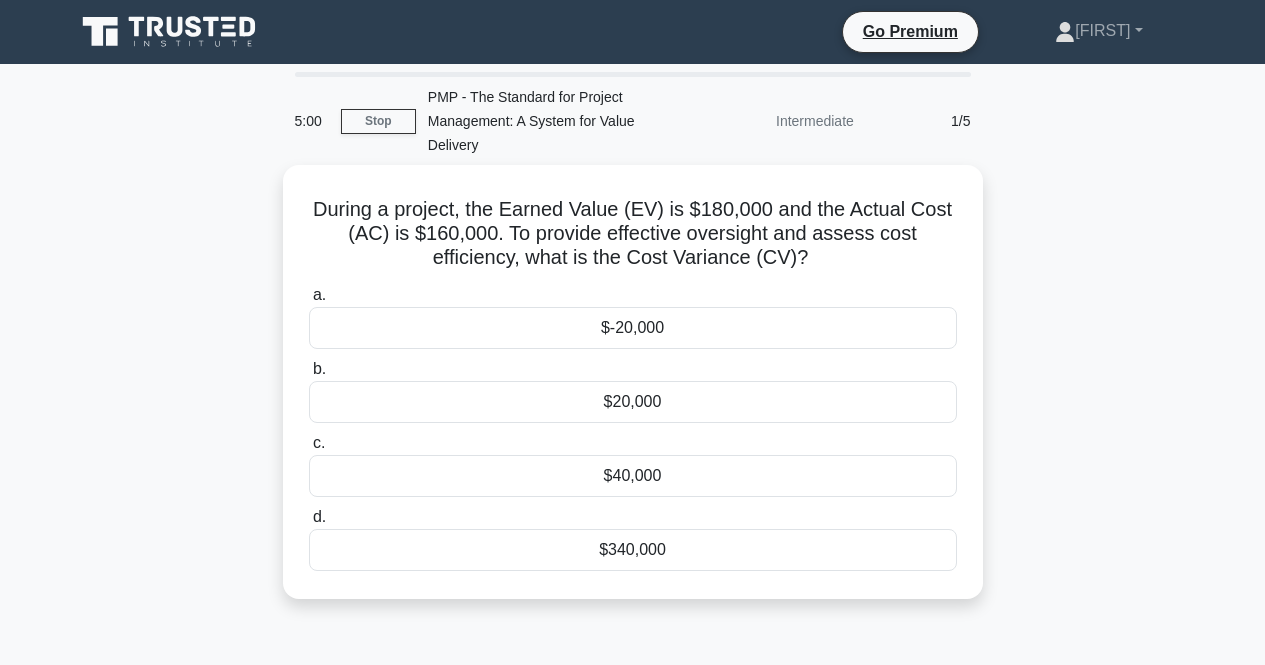 scroll, scrollTop: 0, scrollLeft: 0, axis: both 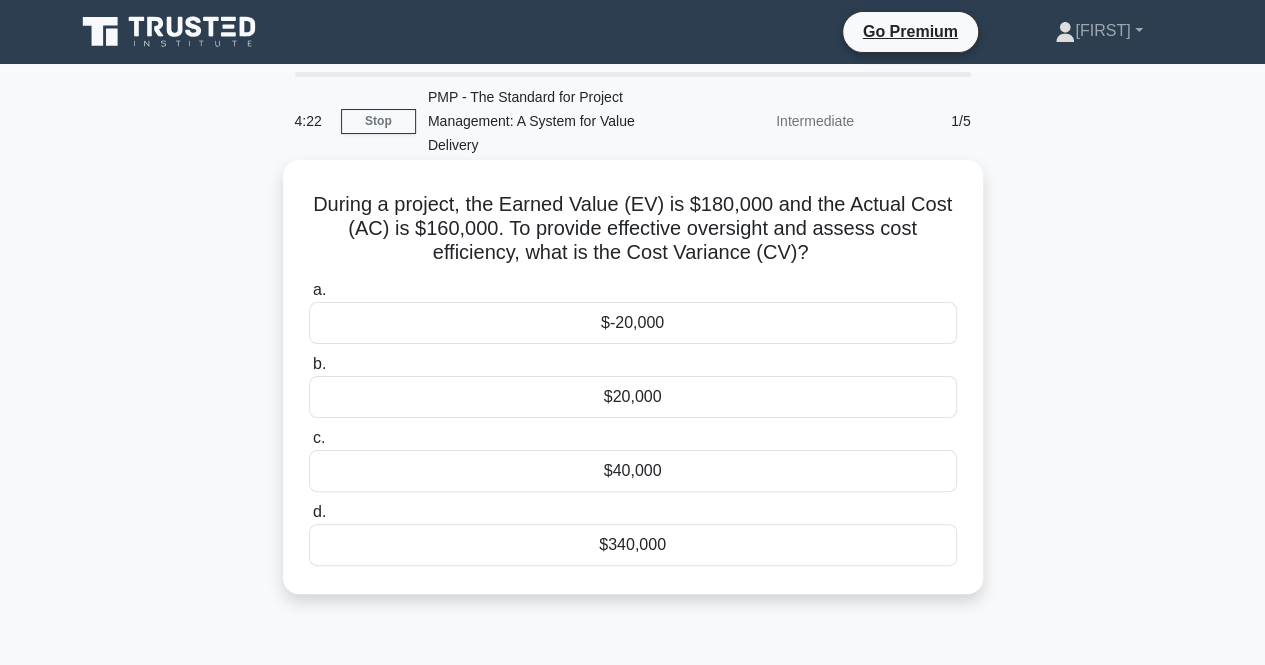 click on "$20,000" at bounding box center (633, 397) 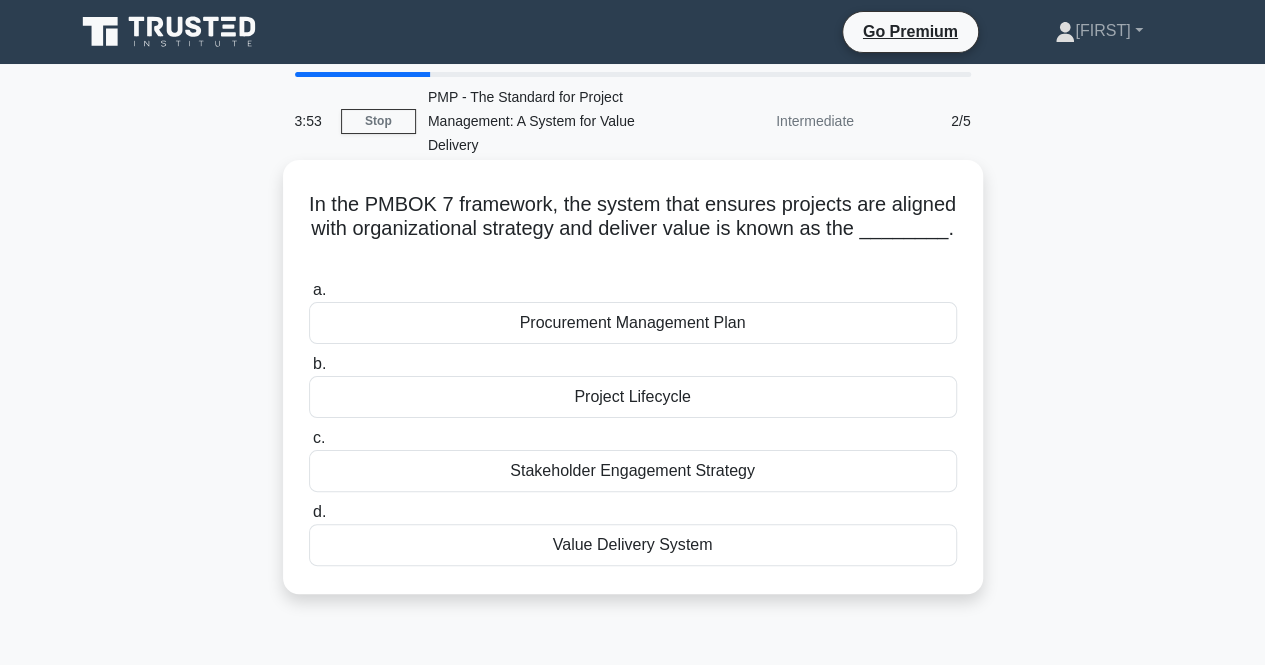 click on "Value Delivery System" at bounding box center [633, 545] 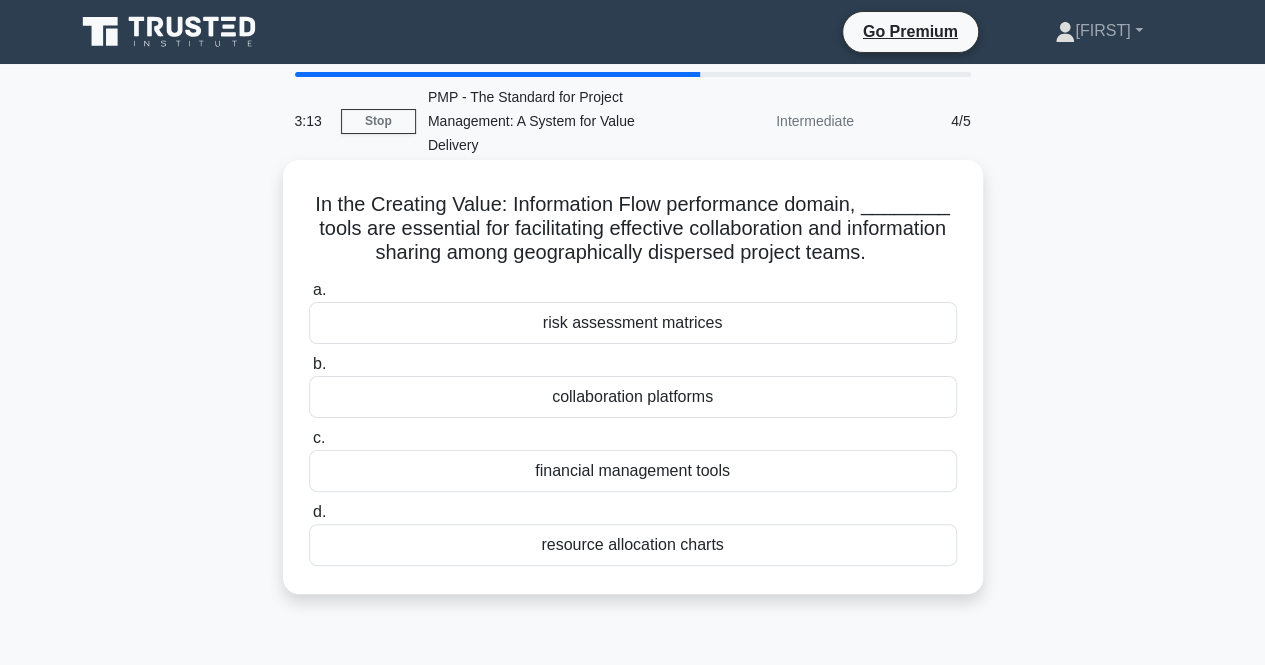 click on "collaboration platforms" at bounding box center [633, 397] 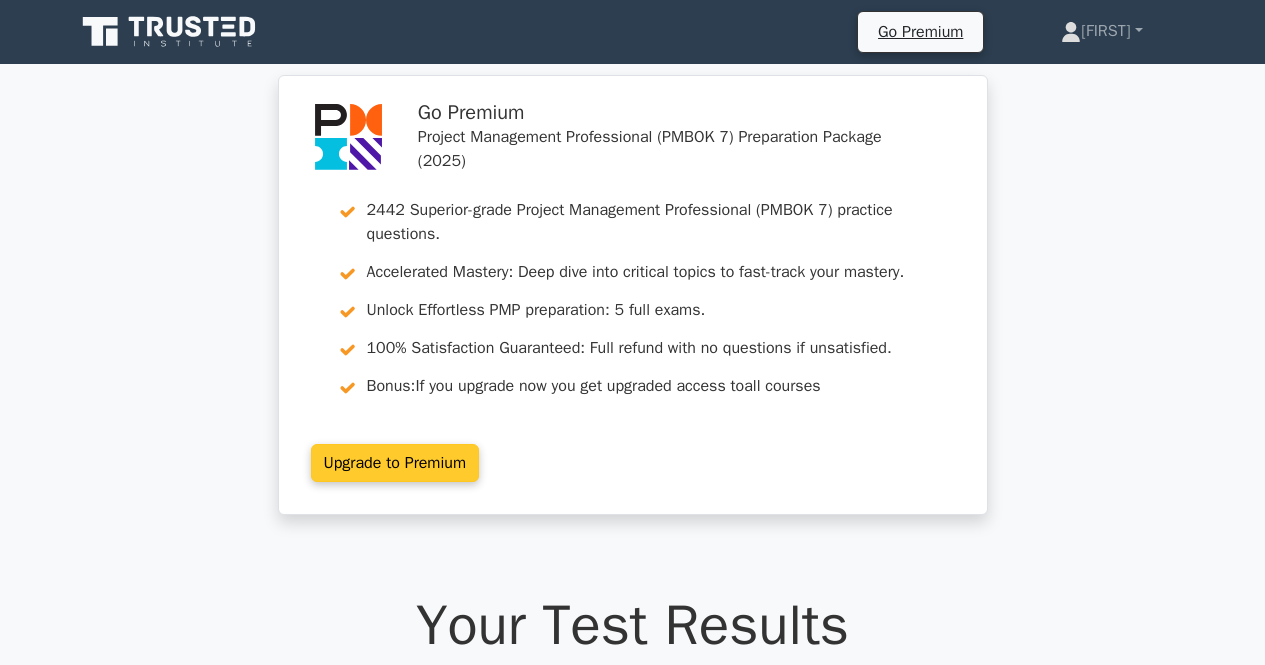 scroll, scrollTop: 0, scrollLeft: 0, axis: both 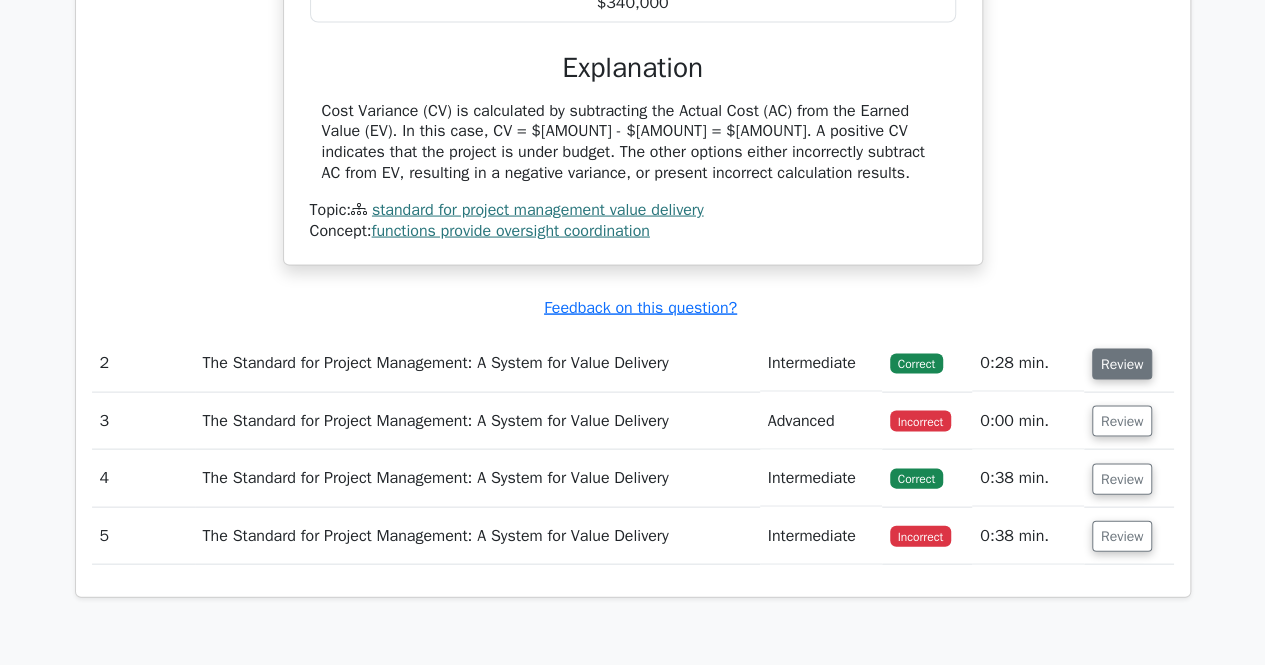 click on "Review" at bounding box center [1122, 364] 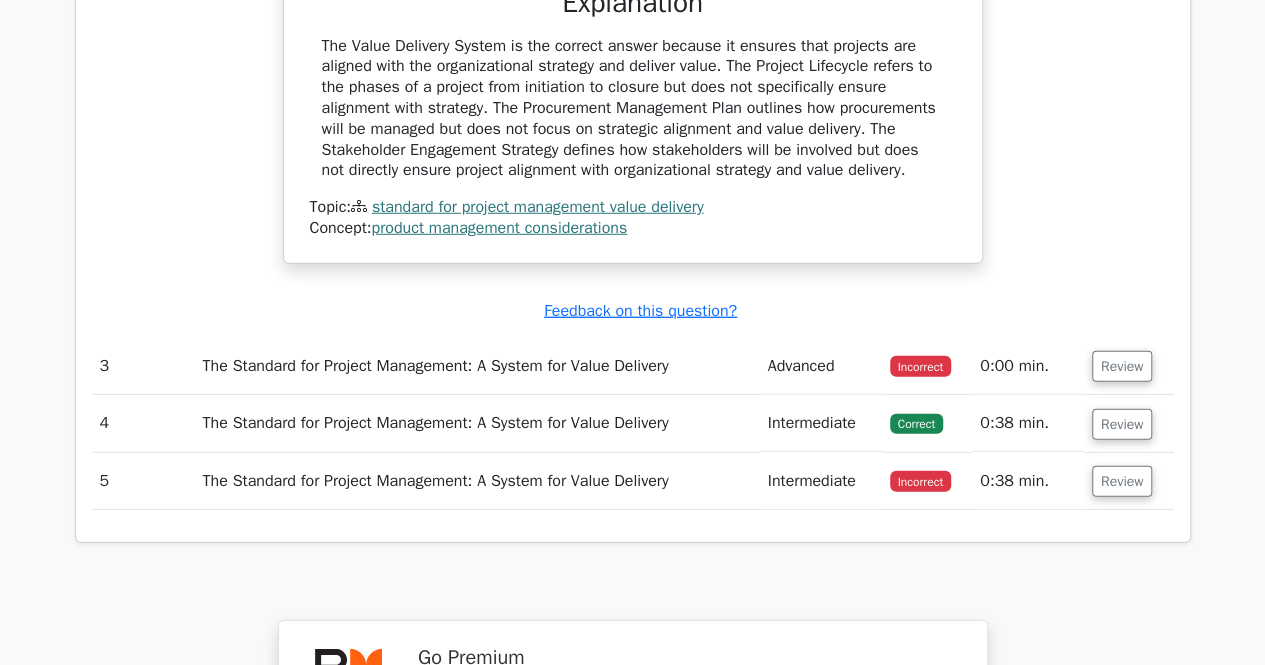 scroll, scrollTop: 2700, scrollLeft: 0, axis: vertical 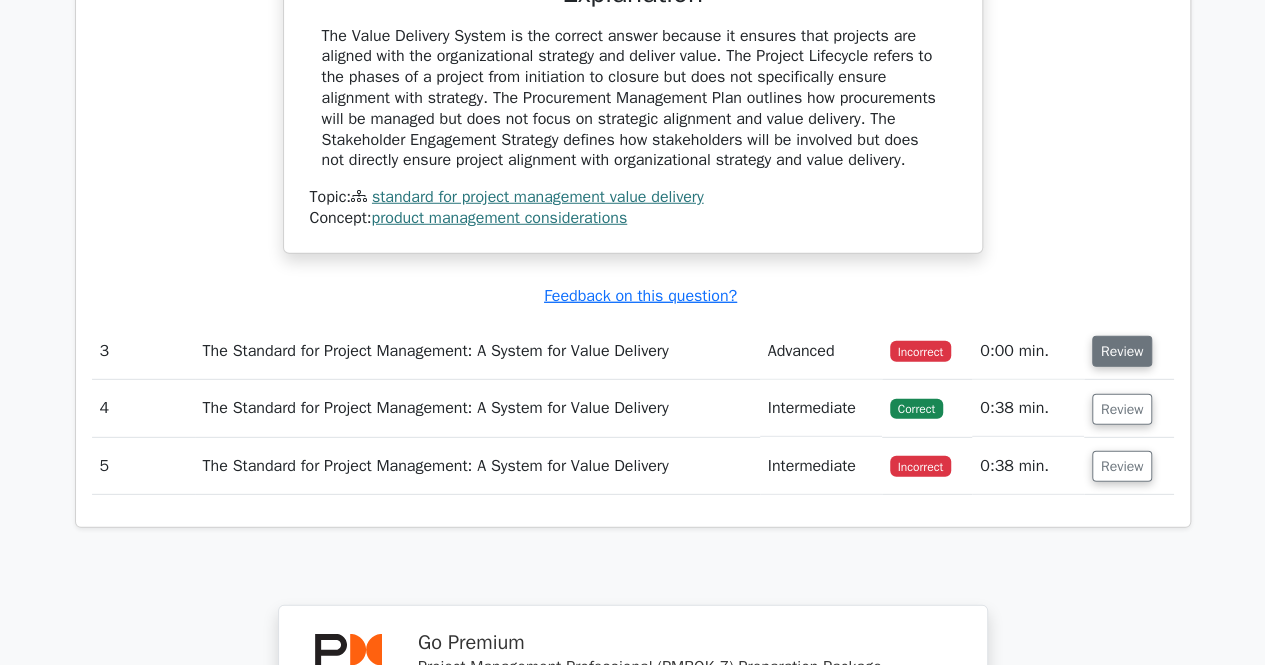 click on "Review" at bounding box center [1122, 351] 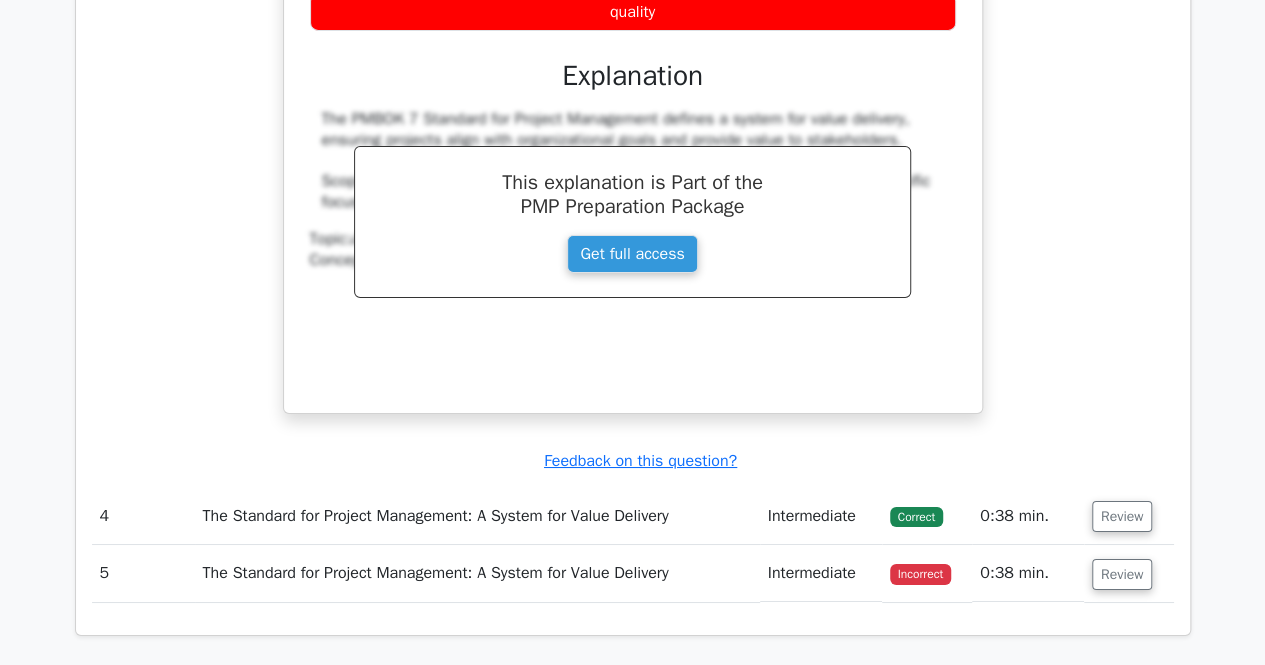 scroll, scrollTop: 3500, scrollLeft: 0, axis: vertical 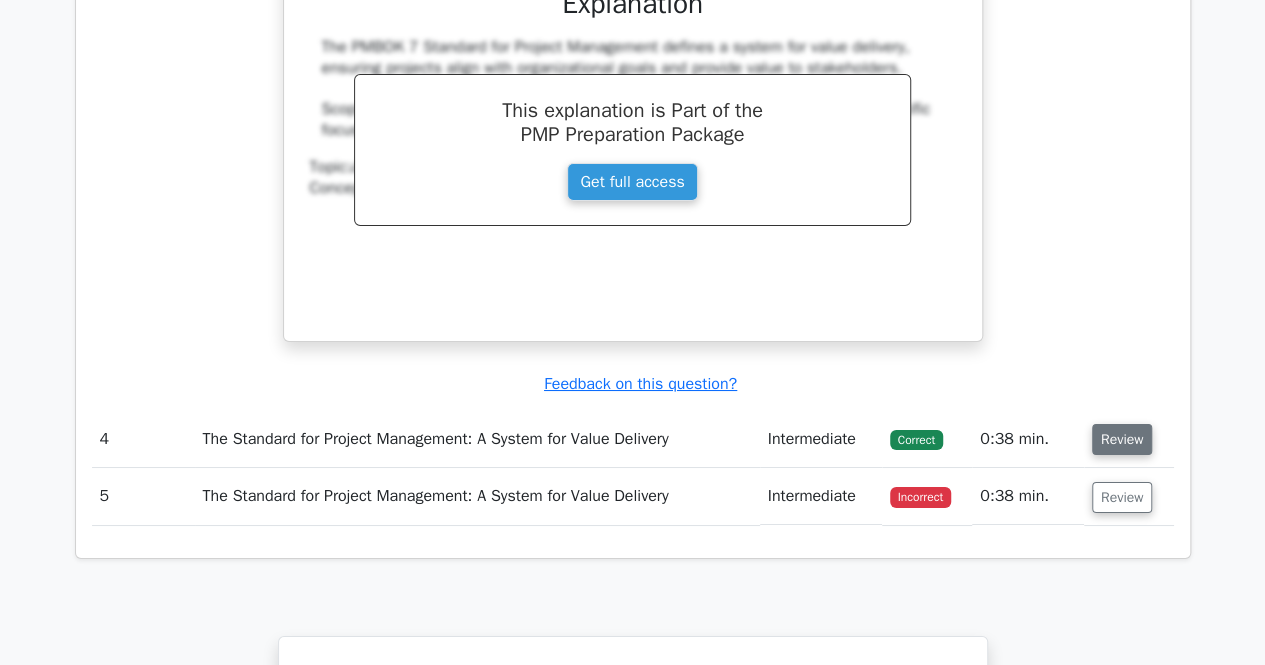 click on "Review" at bounding box center [1122, 439] 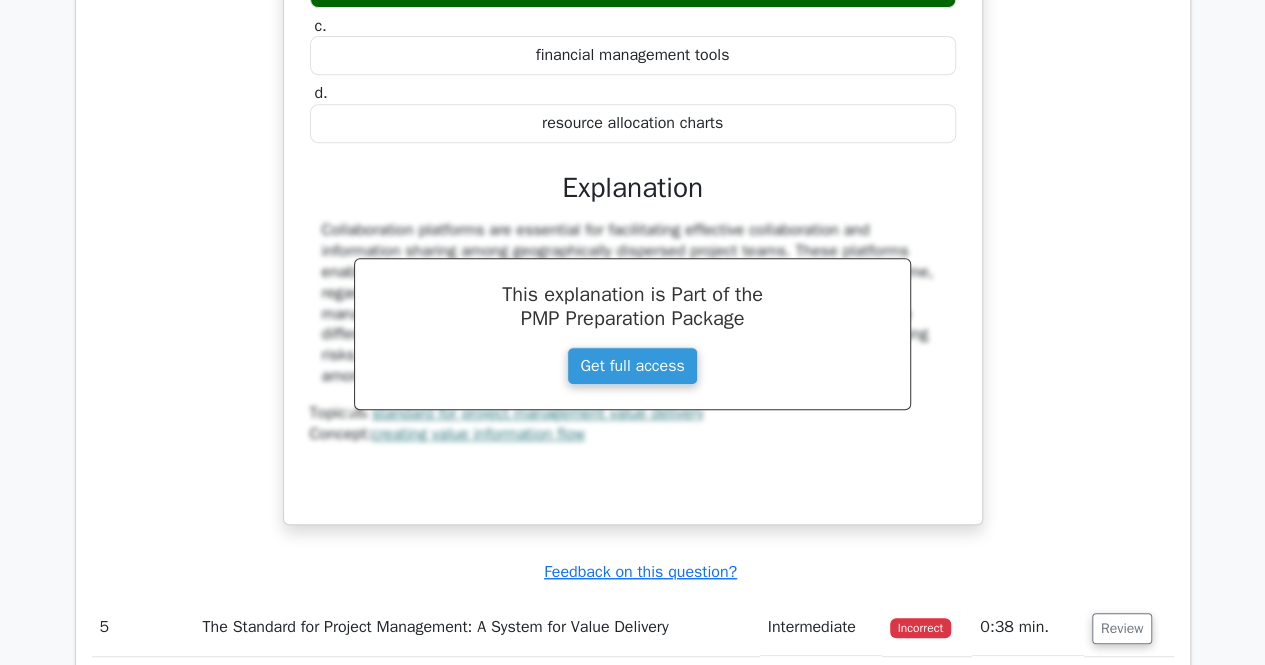 scroll, scrollTop: 4500, scrollLeft: 0, axis: vertical 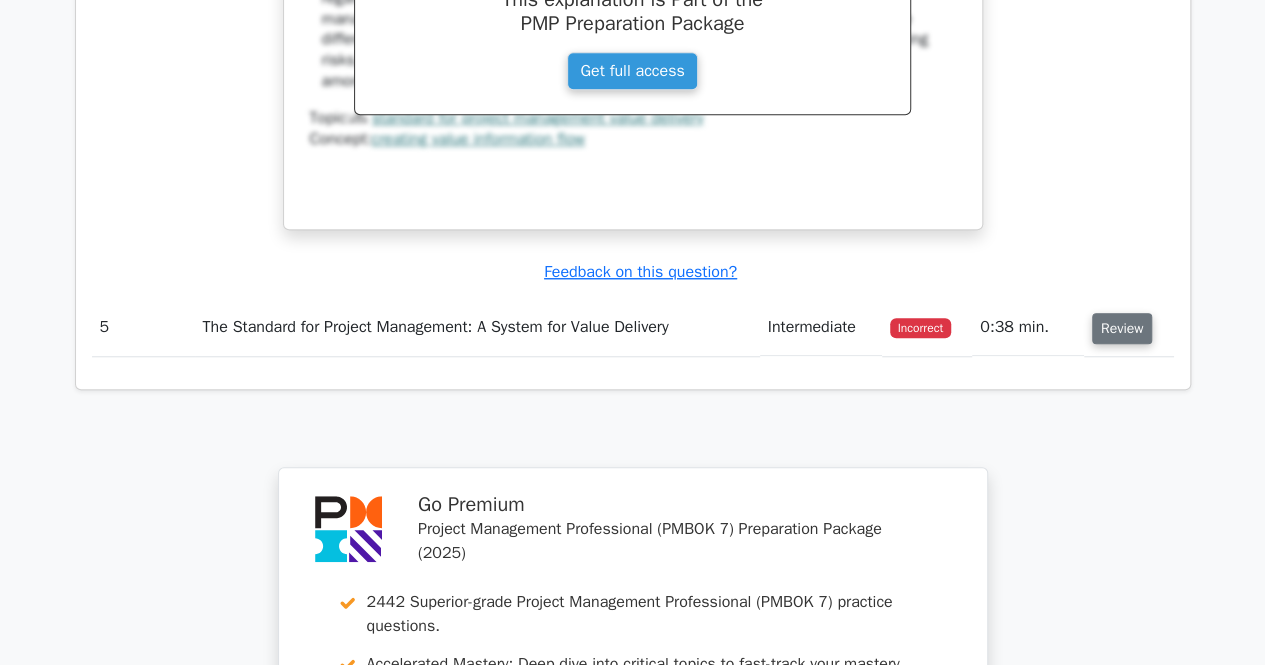 click on "Review" at bounding box center [1122, 328] 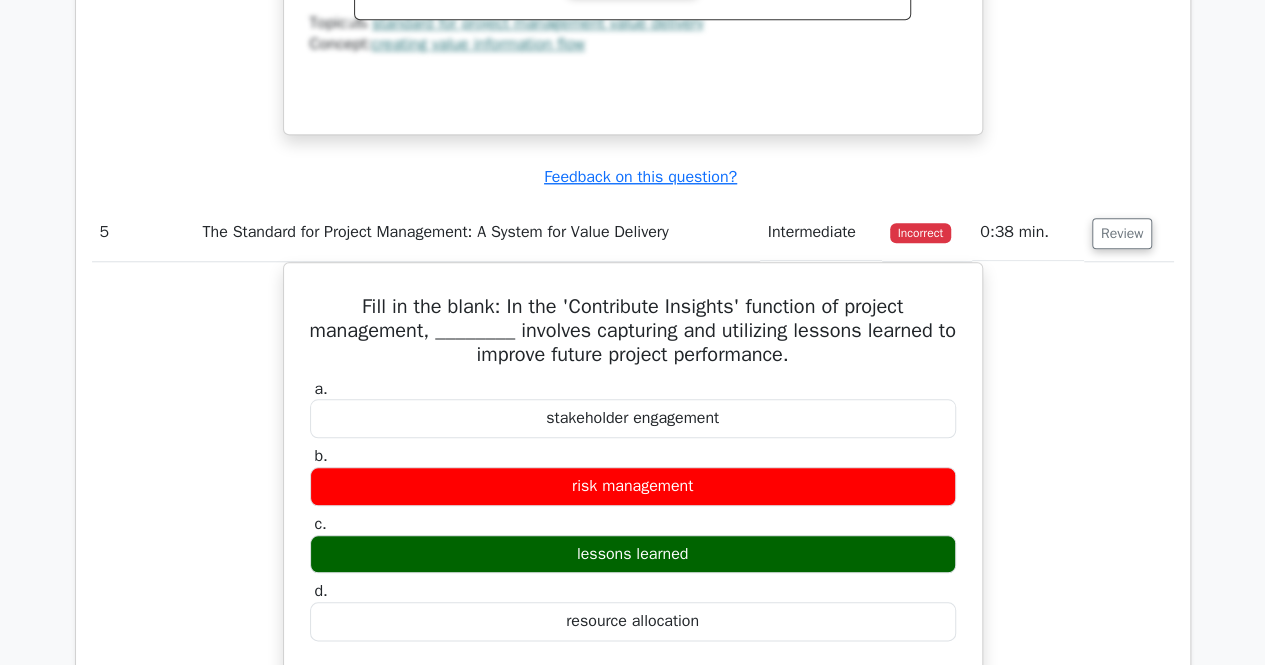 scroll, scrollTop: 5924, scrollLeft: 0, axis: vertical 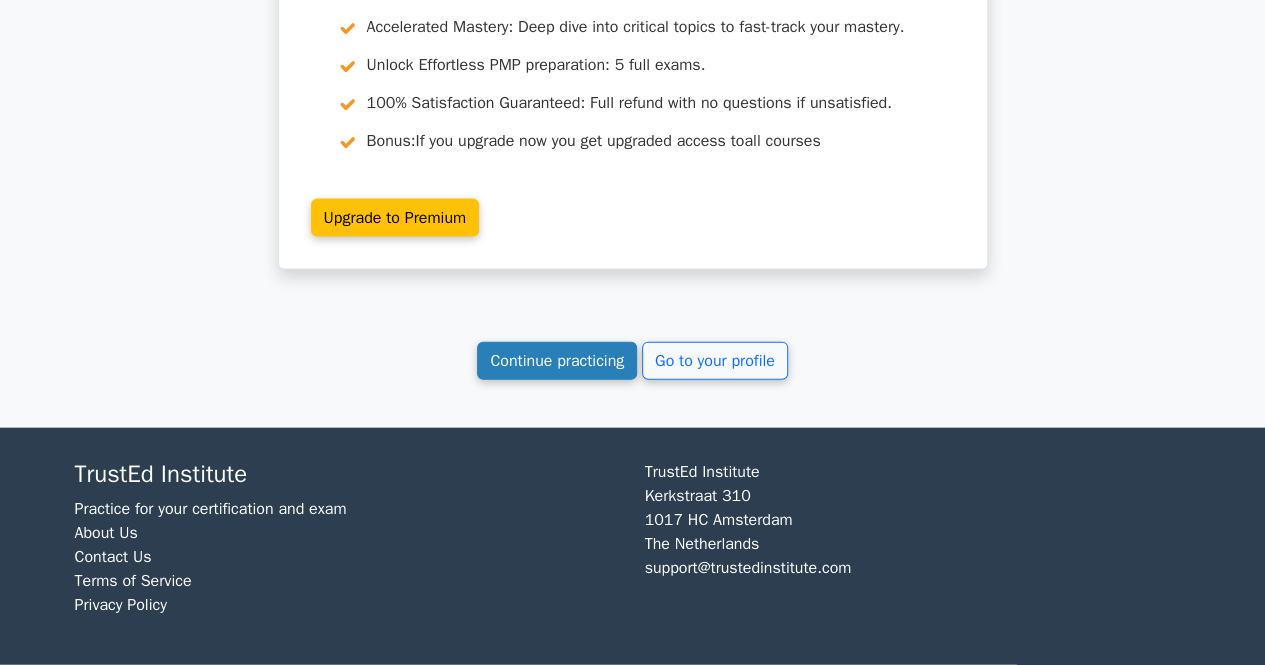 click on "Continue practicing" at bounding box center (557, 361) 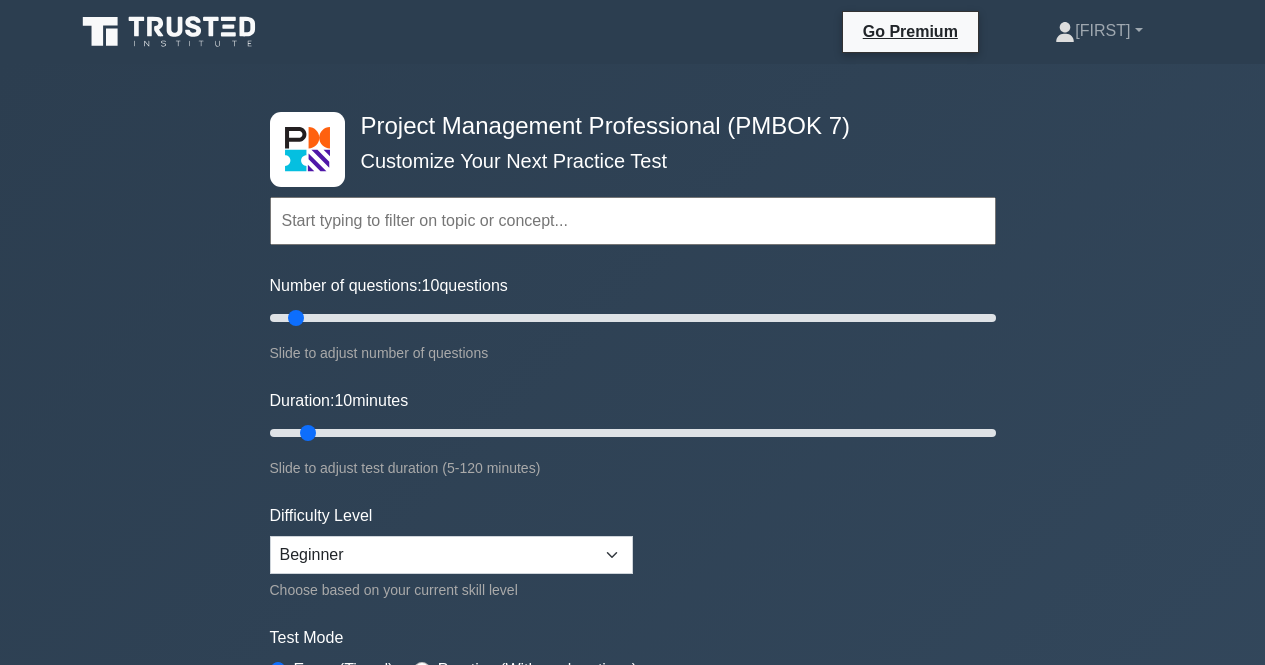 scroll, scrollTop: 0, scrollLeft: 0, axis: both 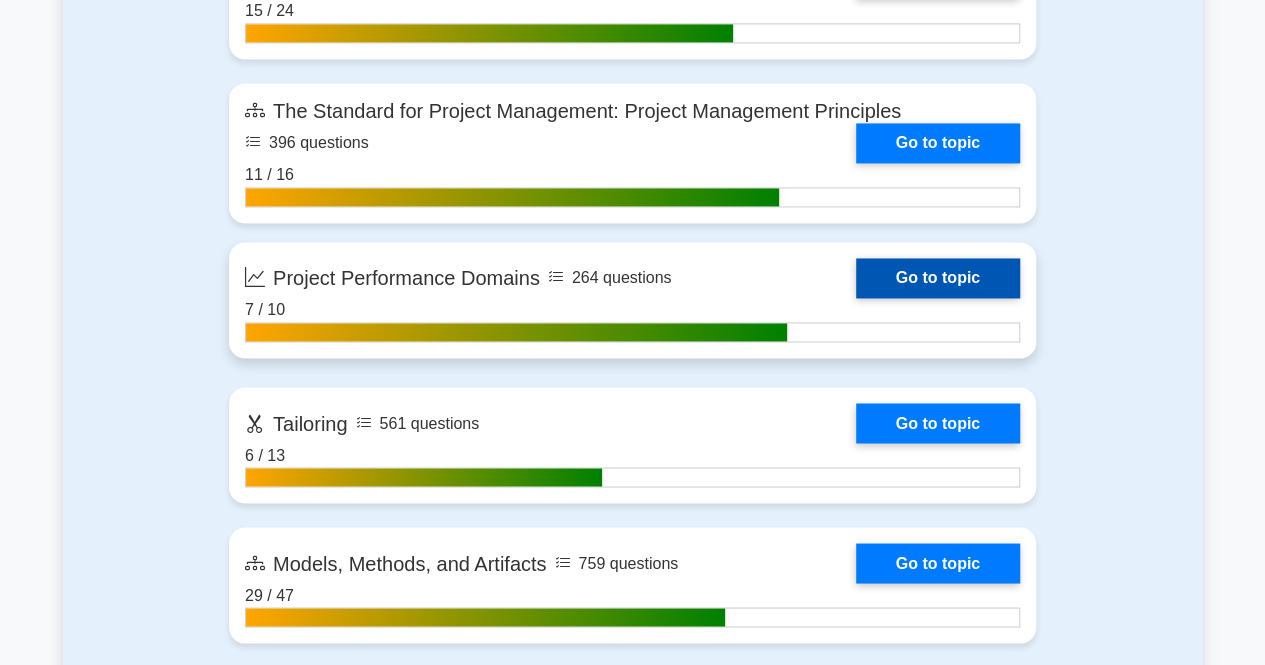 click on "Go to topic" at bounding box center [938, 278] 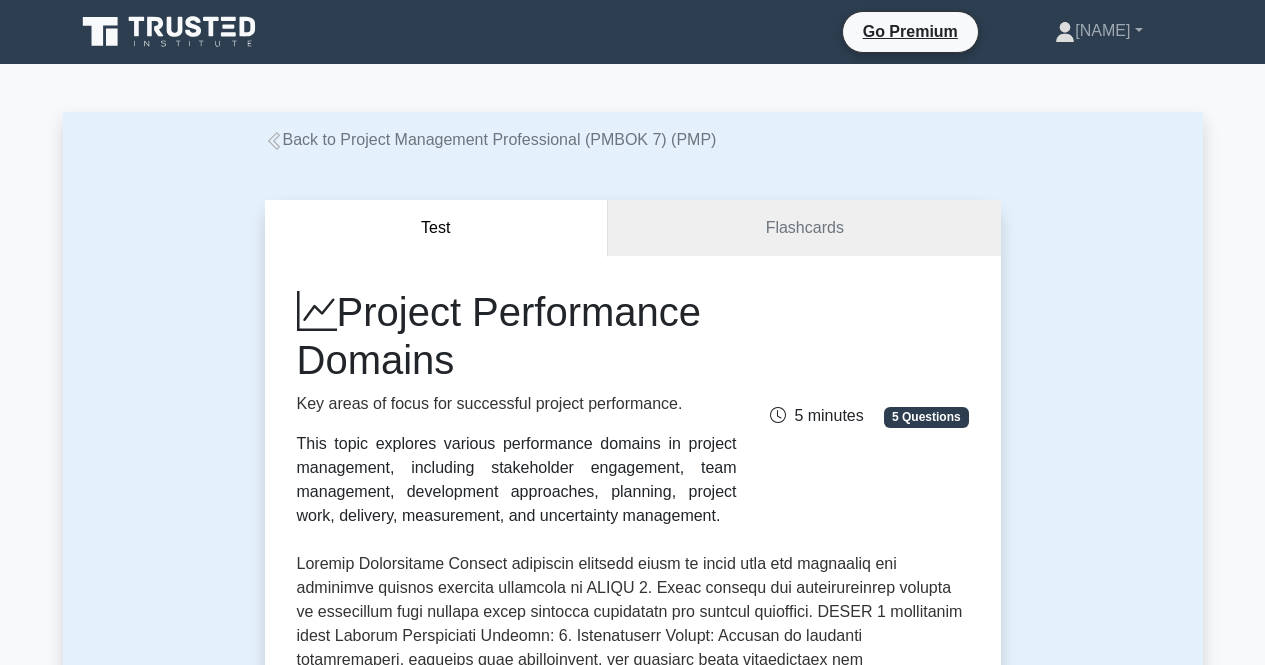 scroll, scrollTop: 0, scrollLeft: 0, axis: both 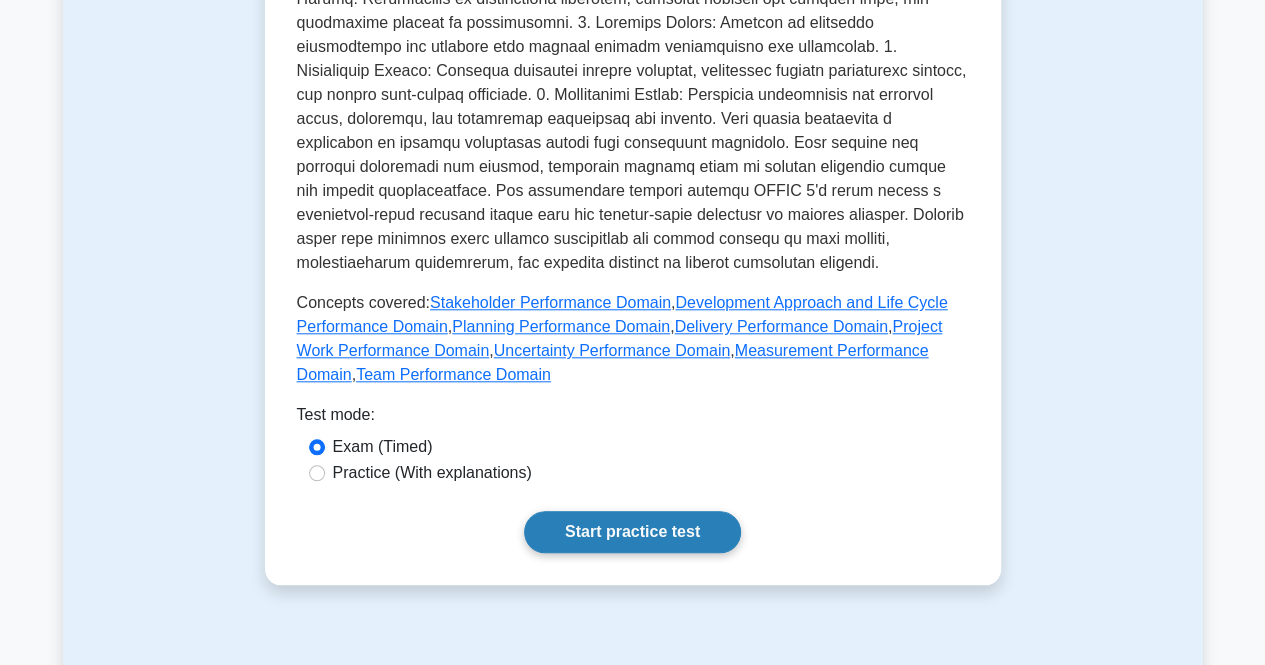 click on "Start practice test" at bounding box center (632, 532) 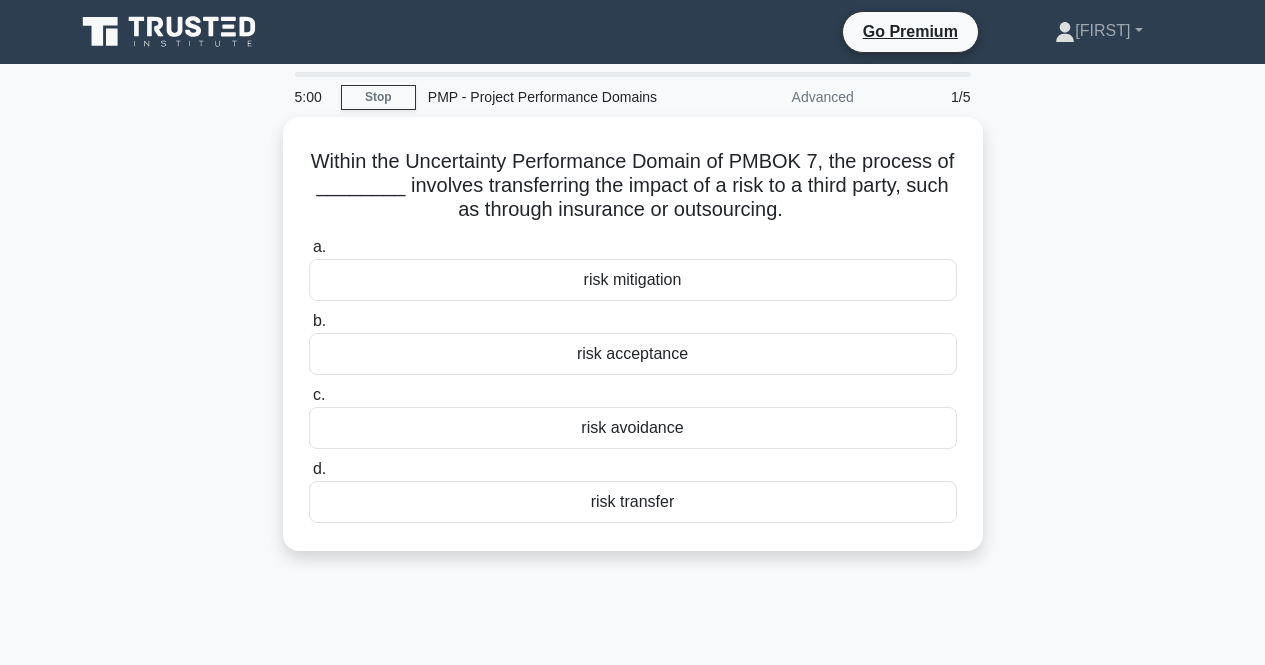 scroll, scrollTop: 0, scrollLeft: 0, axis: both 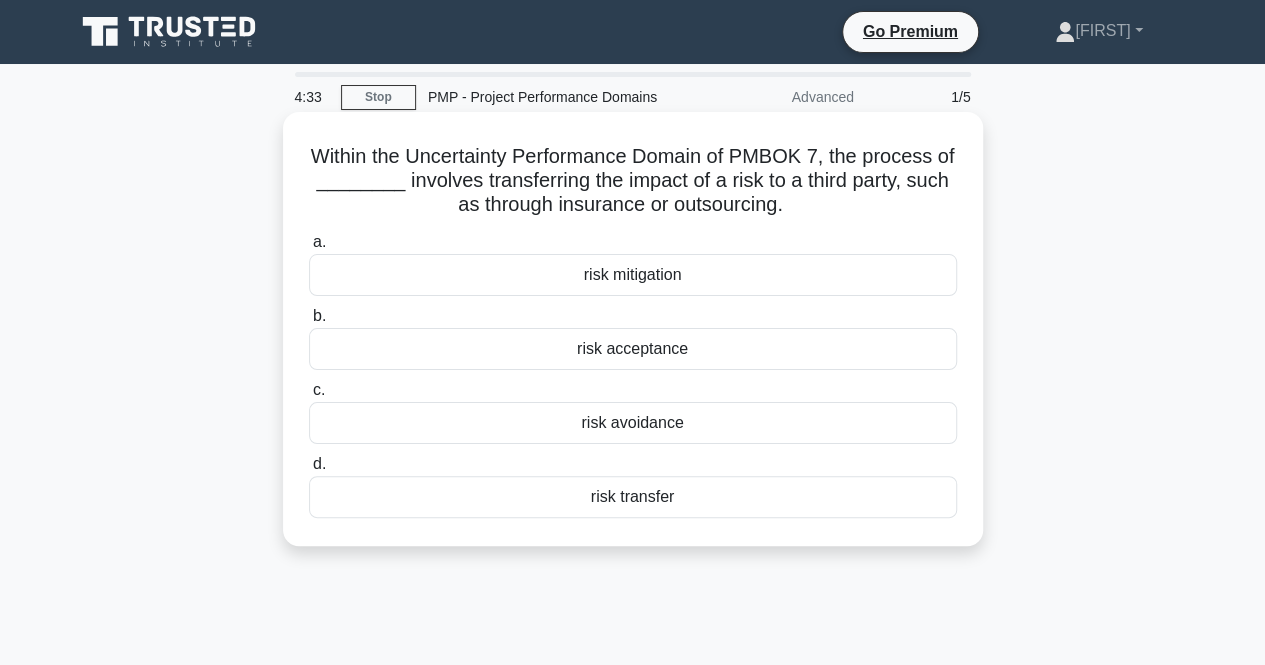 click on "risk transfer" at bounding box center [633, 497] 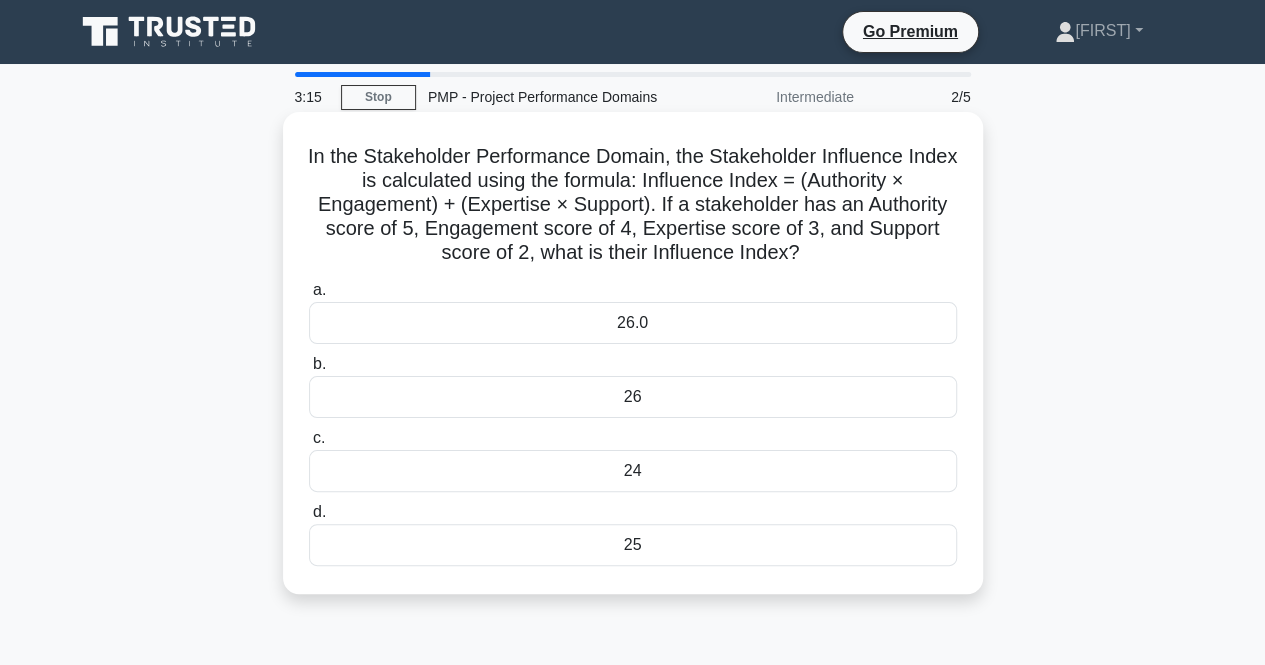 click on "24" at bounding box center [633, 471] 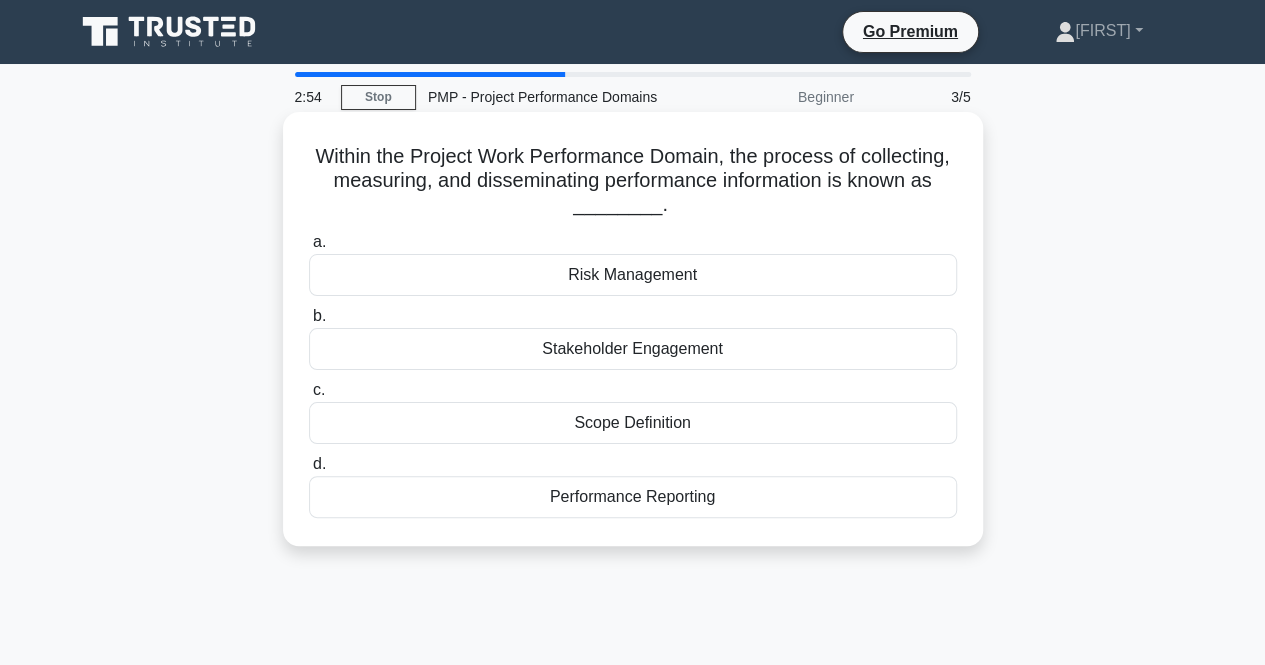 click on "Performance Reporting" at bounding box center [633, 497] 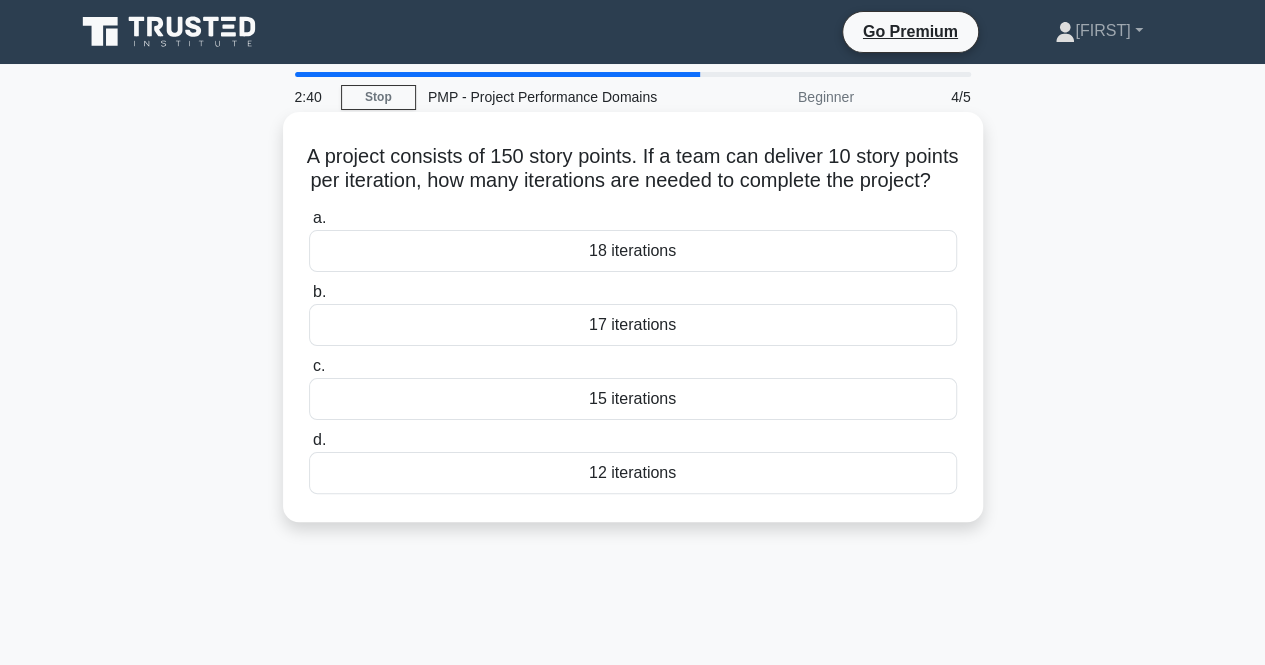 click on "15 iterations" at bounding box center (633, 399) 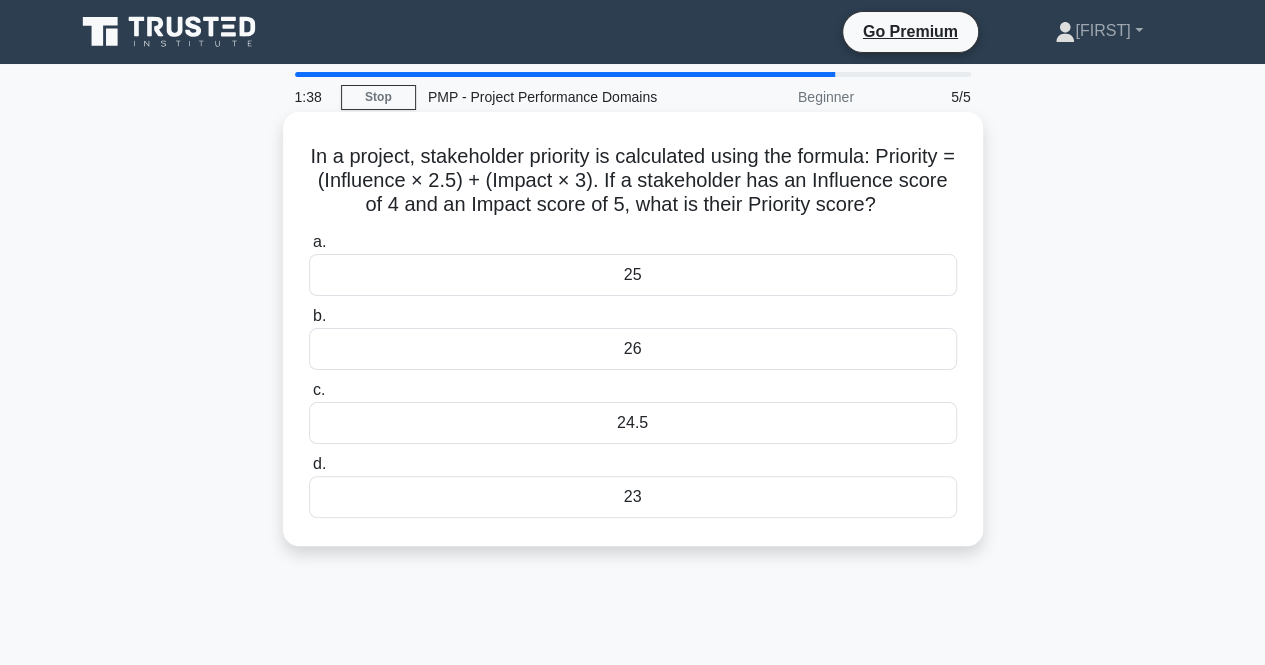 click on "25" at bounding box center [633, 275] 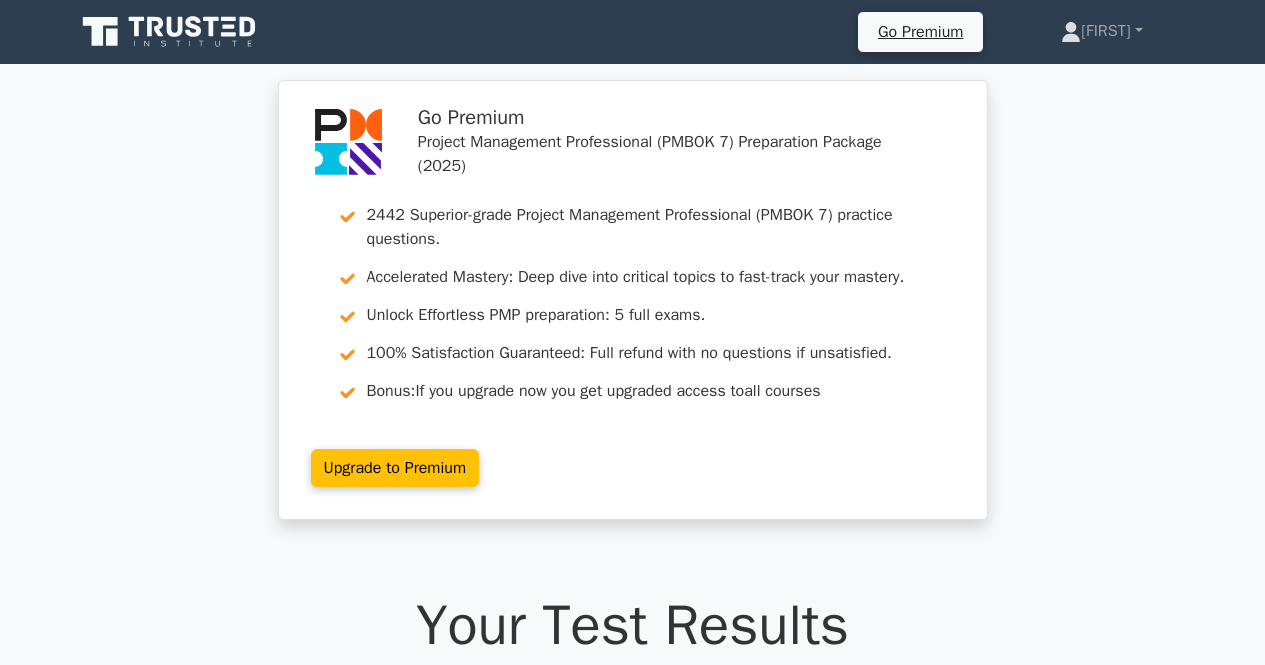 scroll, scrollTop: 0, scrollLeft: 0, axis: both 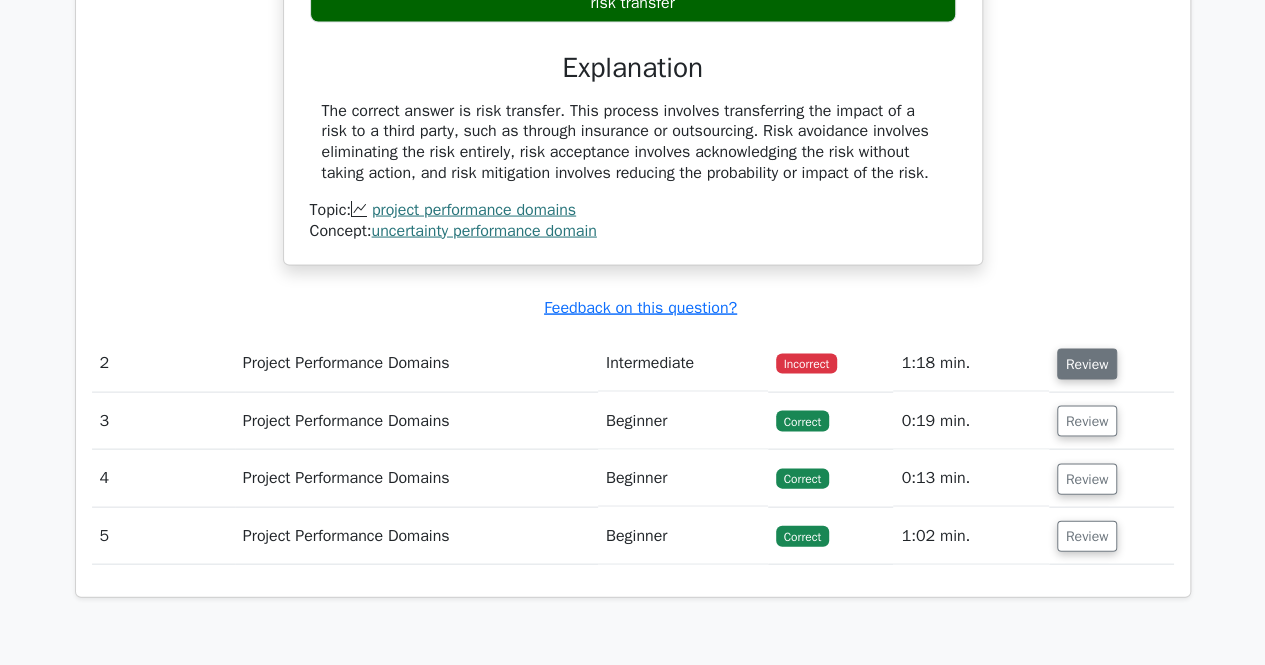 click on "Review" at bounding box center (1087, 364) 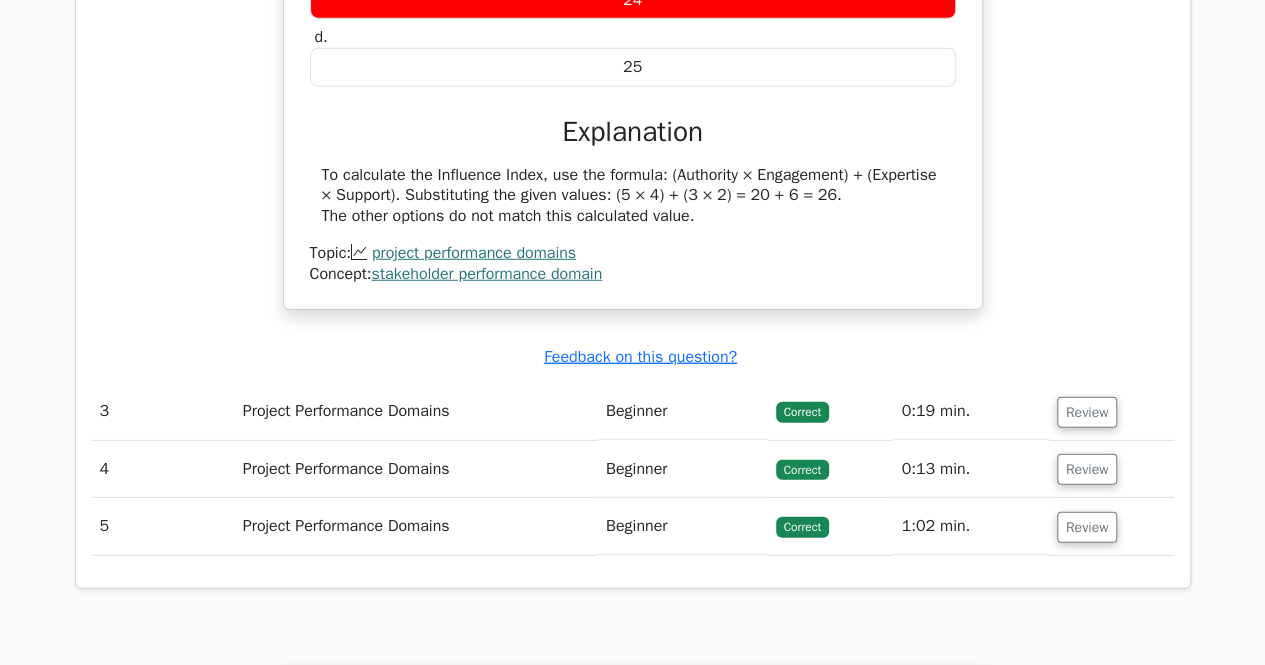 scroll, scrollTop: 2700, scrollLeft: 0, axis: vertical 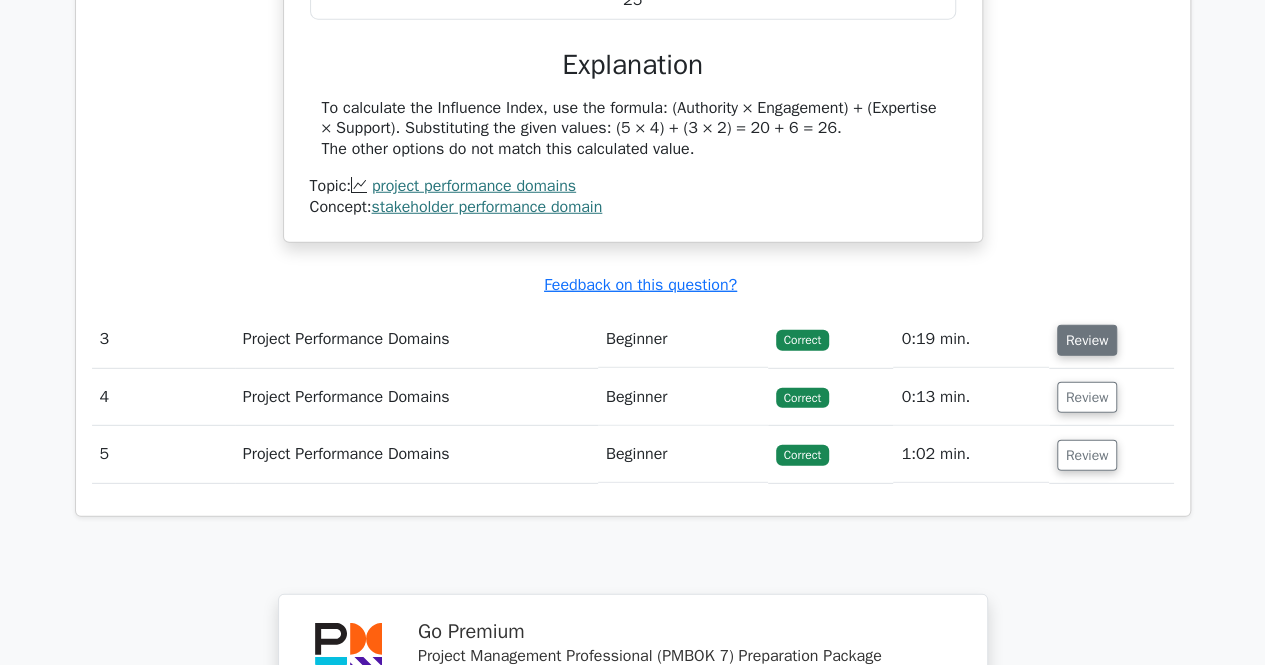 click on "Review" at bounding box center [1087, 340] 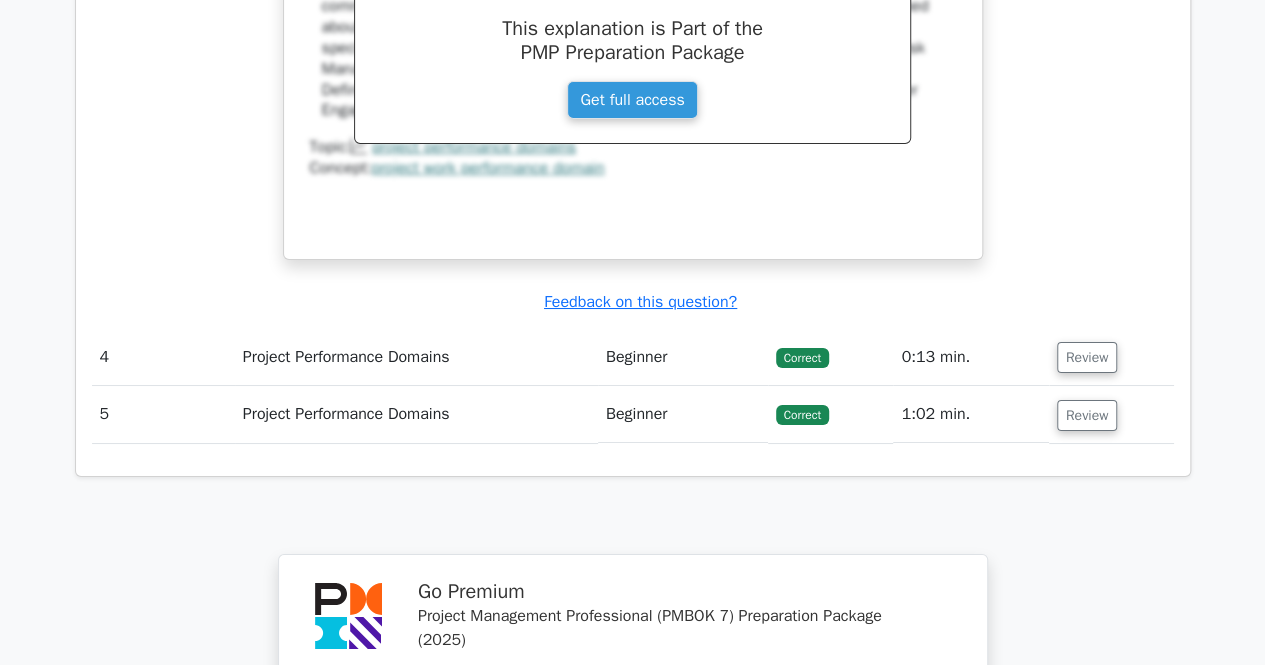 scroll, scrollTop: 3600, scrollLeft: 0, axis: vertical 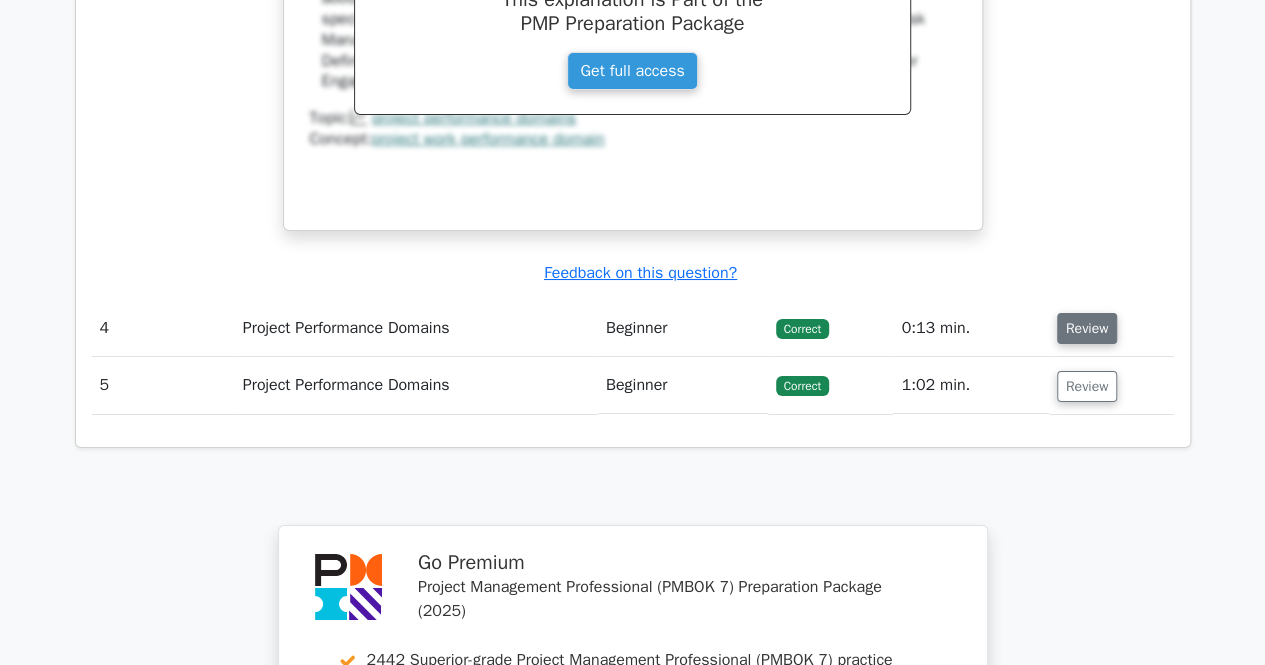 click on "Review" at bounding box center (1087, 328) 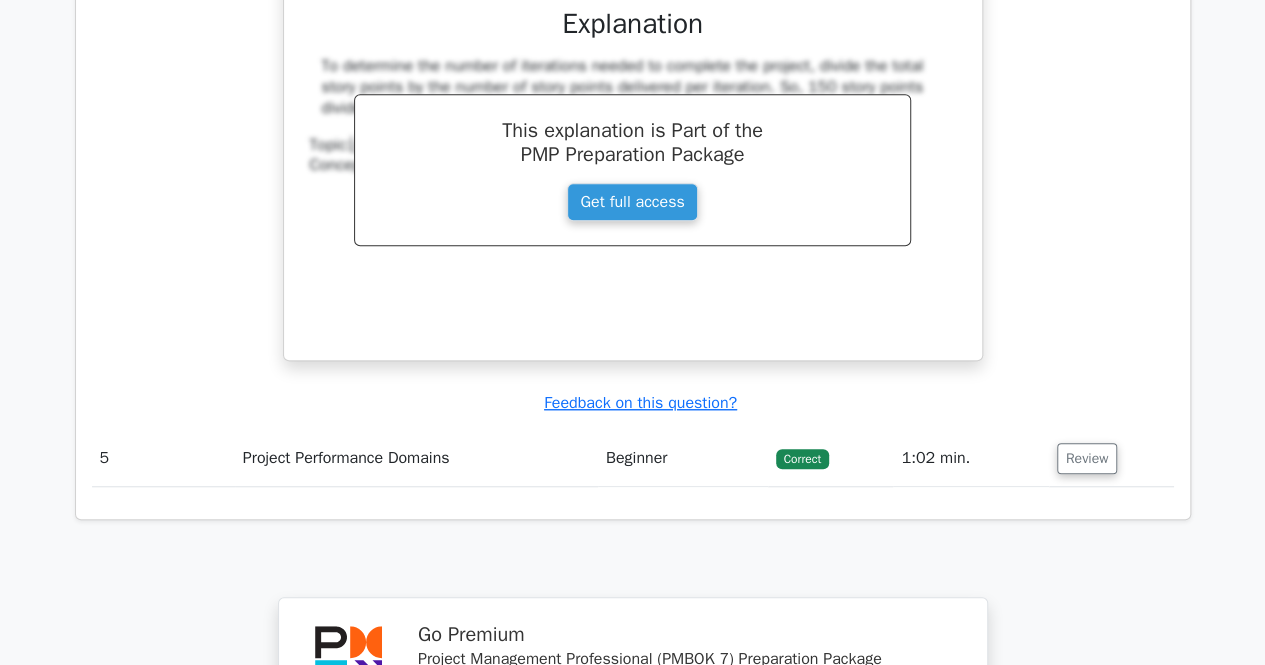 scroll, scrollTop: 4600, scrollLeft: 0, axis: vertical 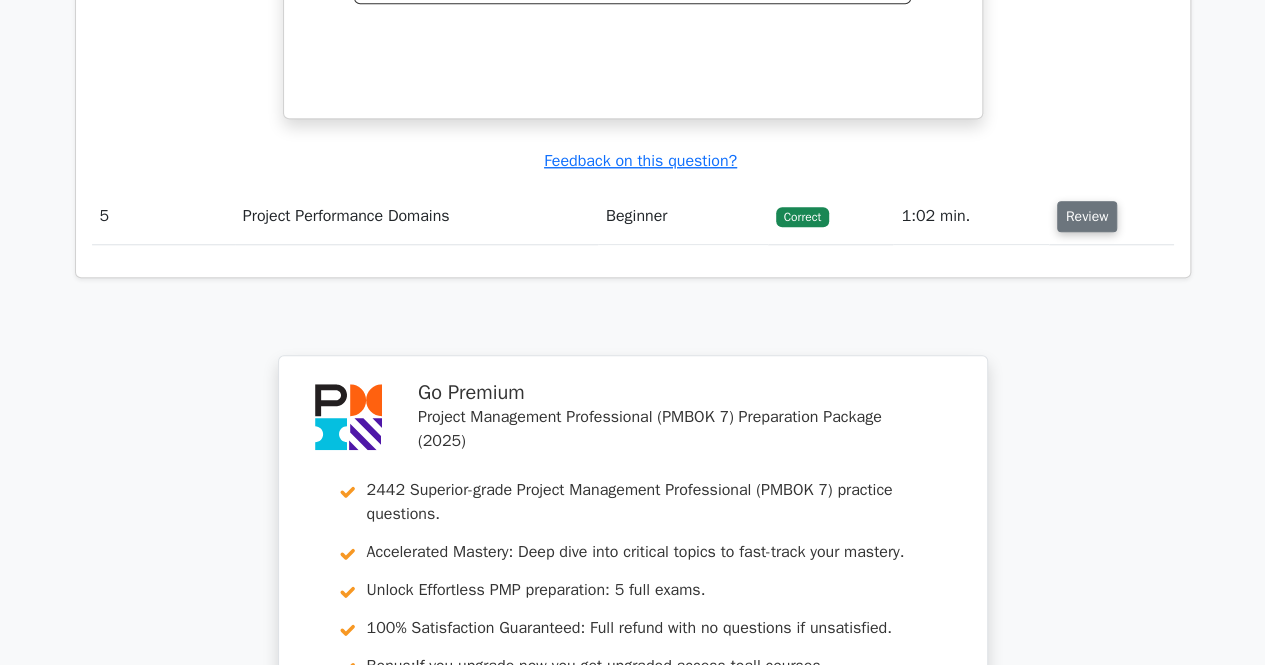 click on "Review" at bounding box center (1087, 216) 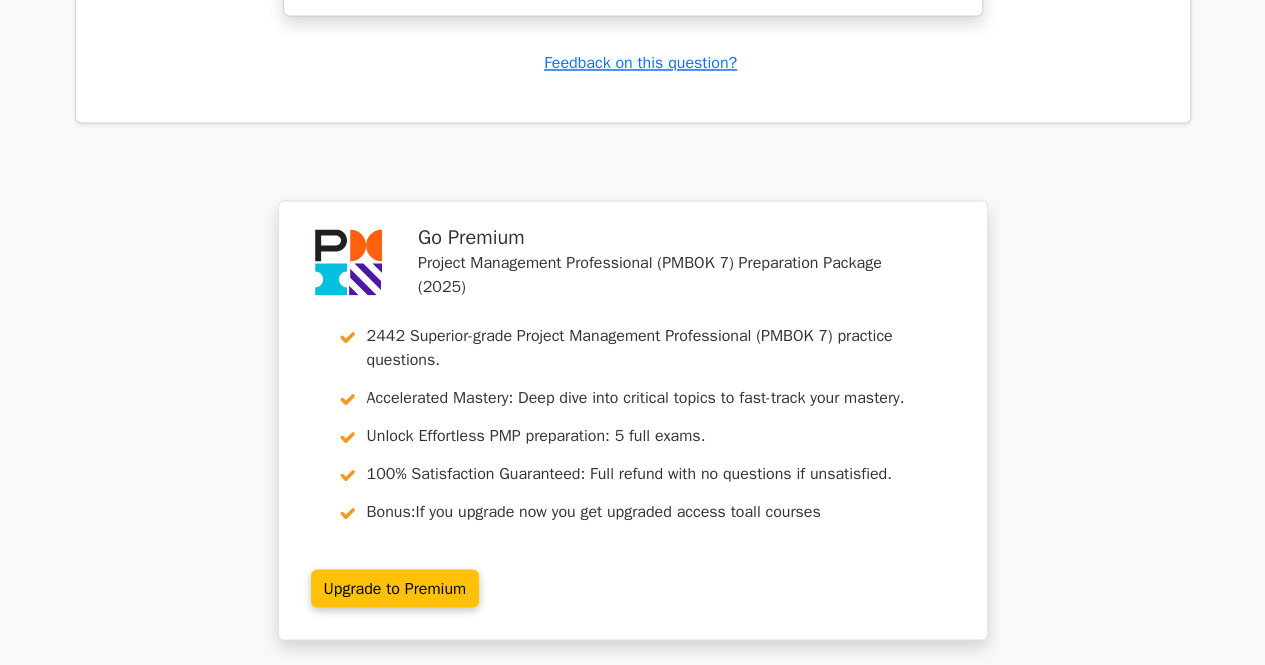 scroll, scrollTop: 5585, scrollLeft: 0, axis: vertical 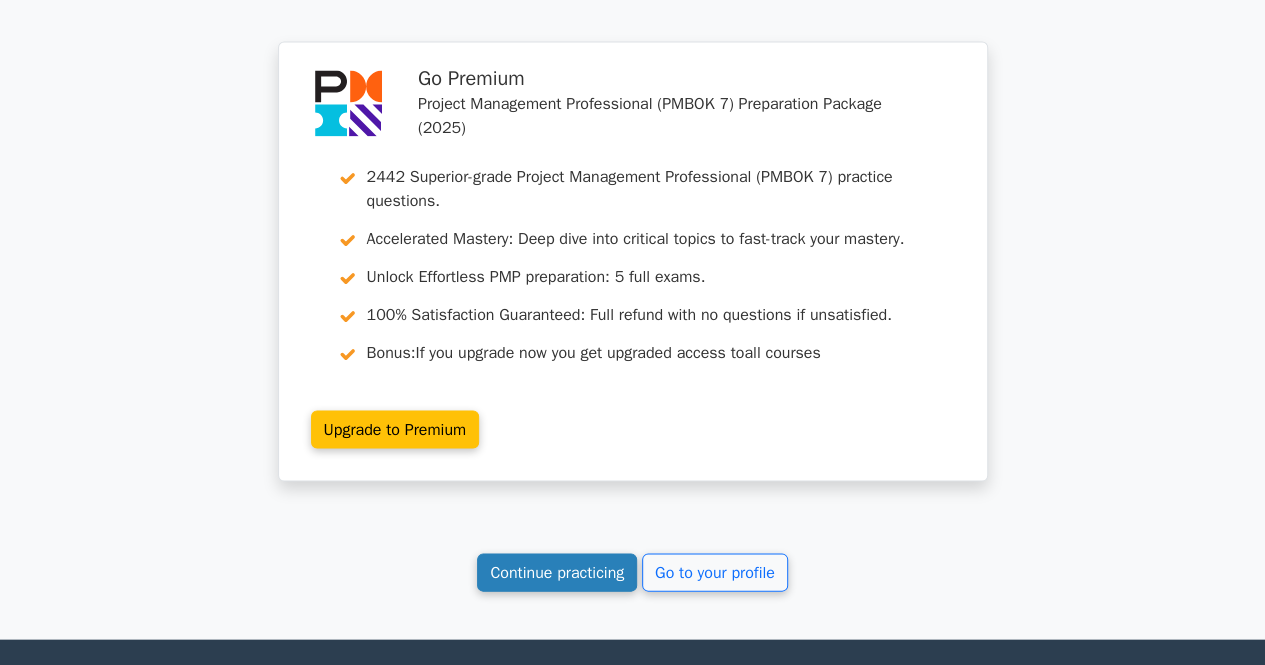 click on "Continue practicing" at bounding box center (557, 572) 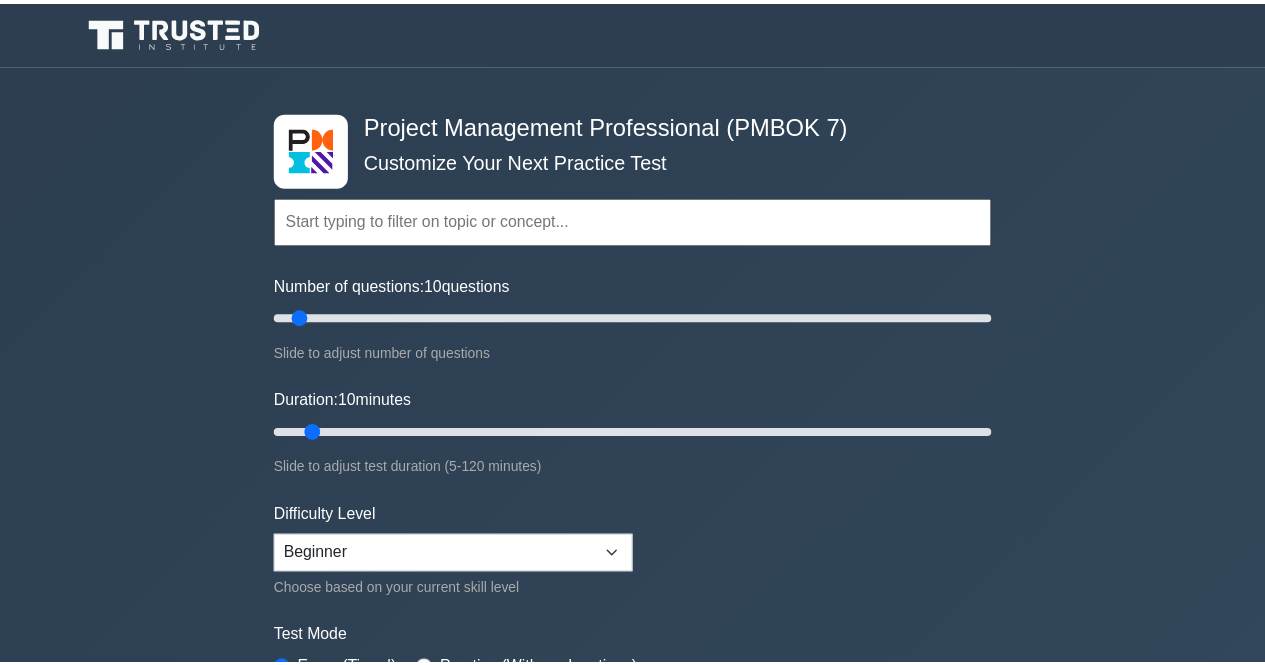 scroll, scrollTop: 0, scrollLeft: 0, axis: both 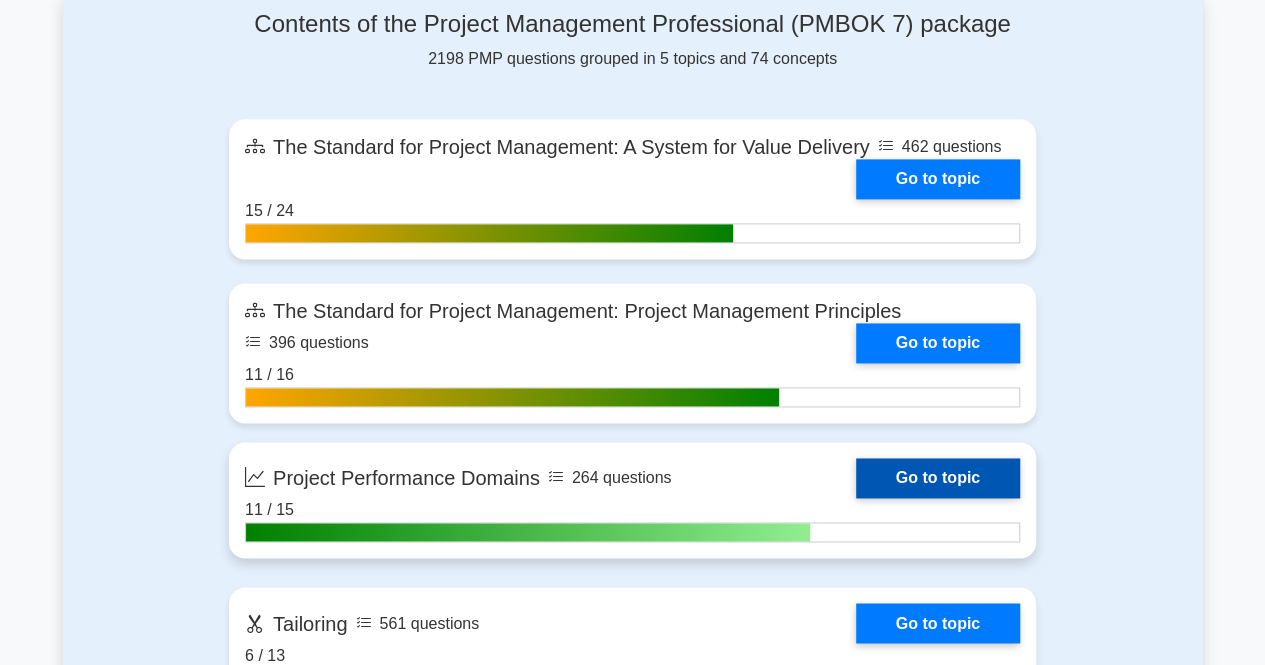 click on "Go to topic" at bounding box center (938, 478) 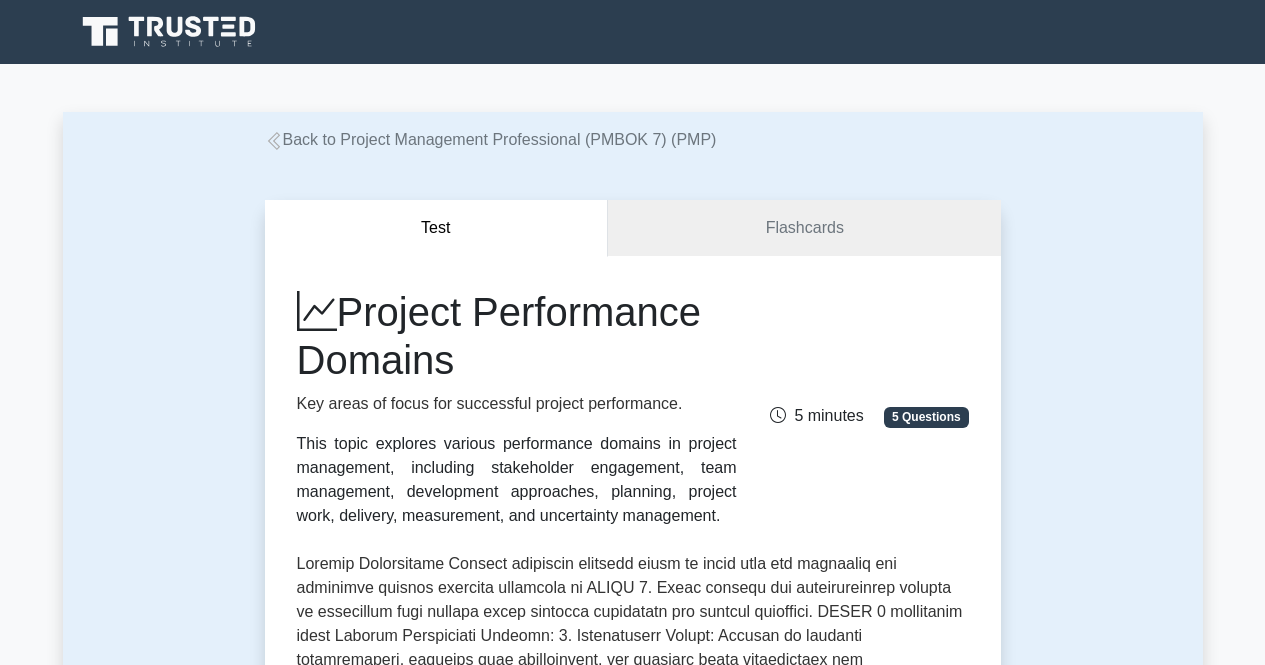 scroll, scrollTop: 0, scrollLeft: 0, axis: both 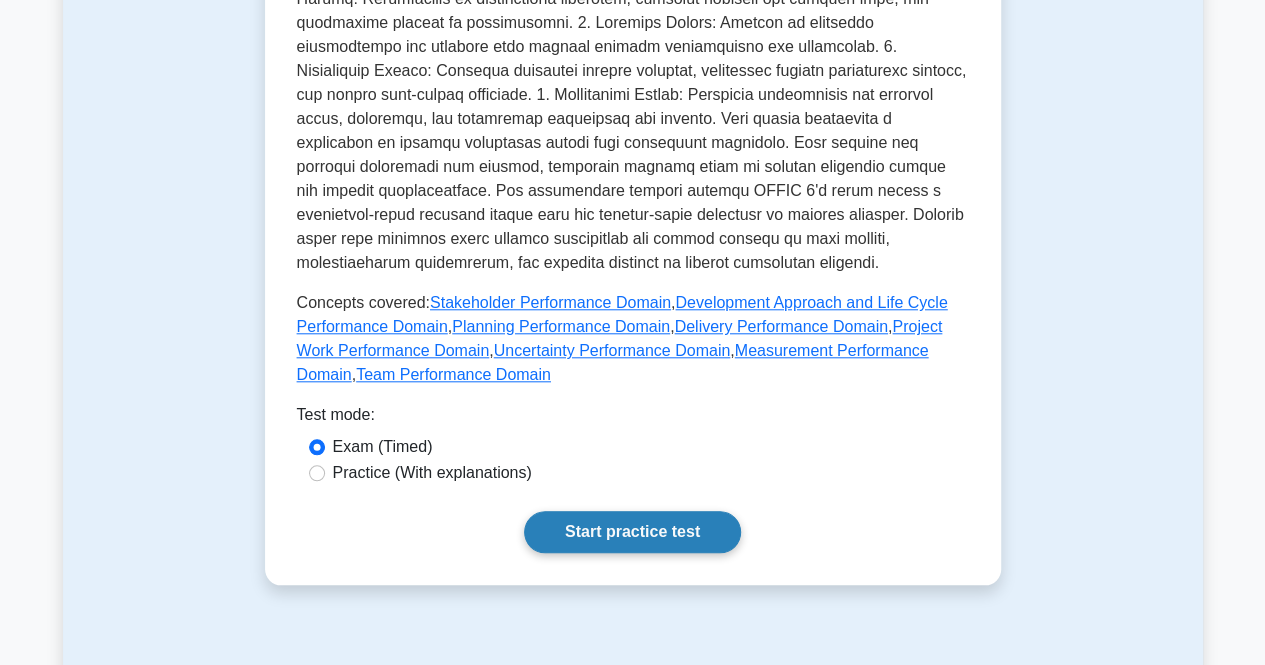 click on "Start practice test" at bounding box center (632, 532) 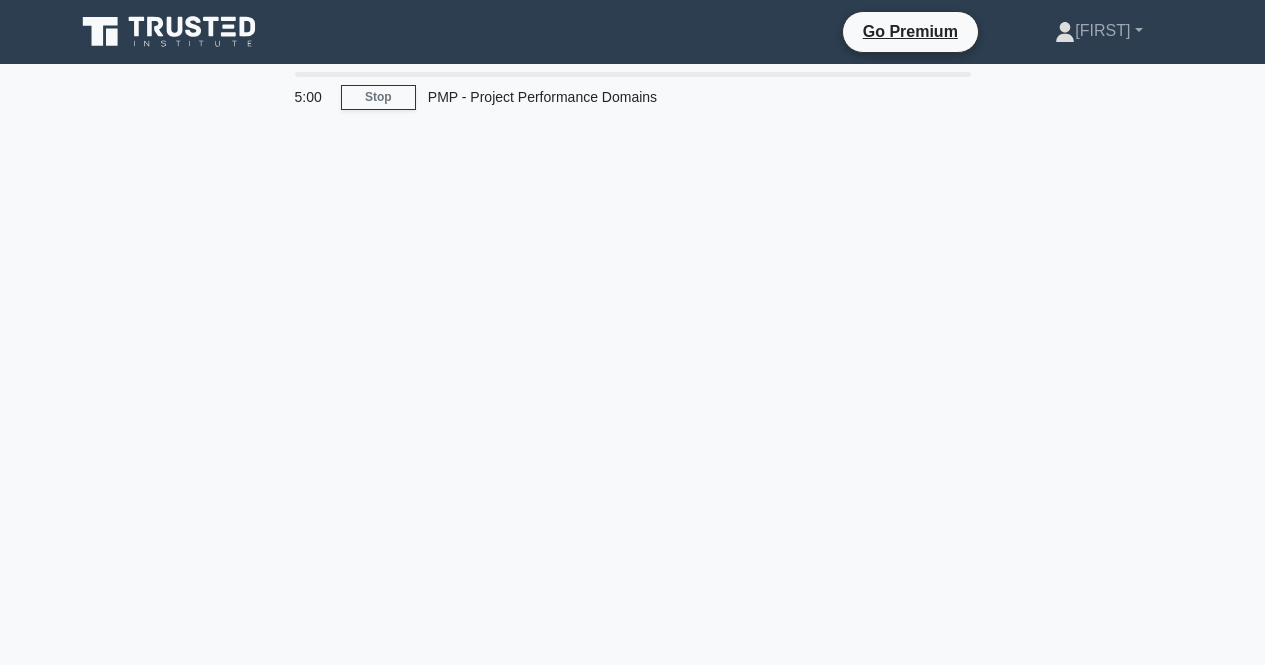 scroll, scrollTop: 0, scrollLeft: 0, axis: both 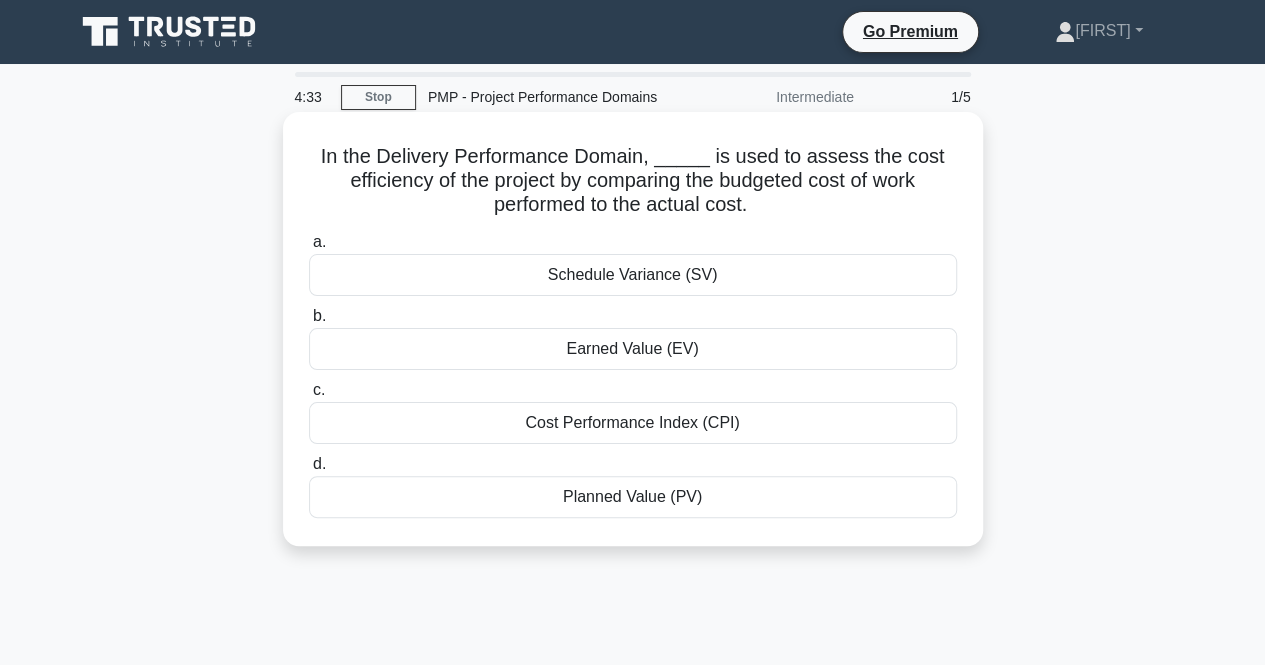 click on "Cost Performance Index (CPI)" at bounding box center [633, 423] 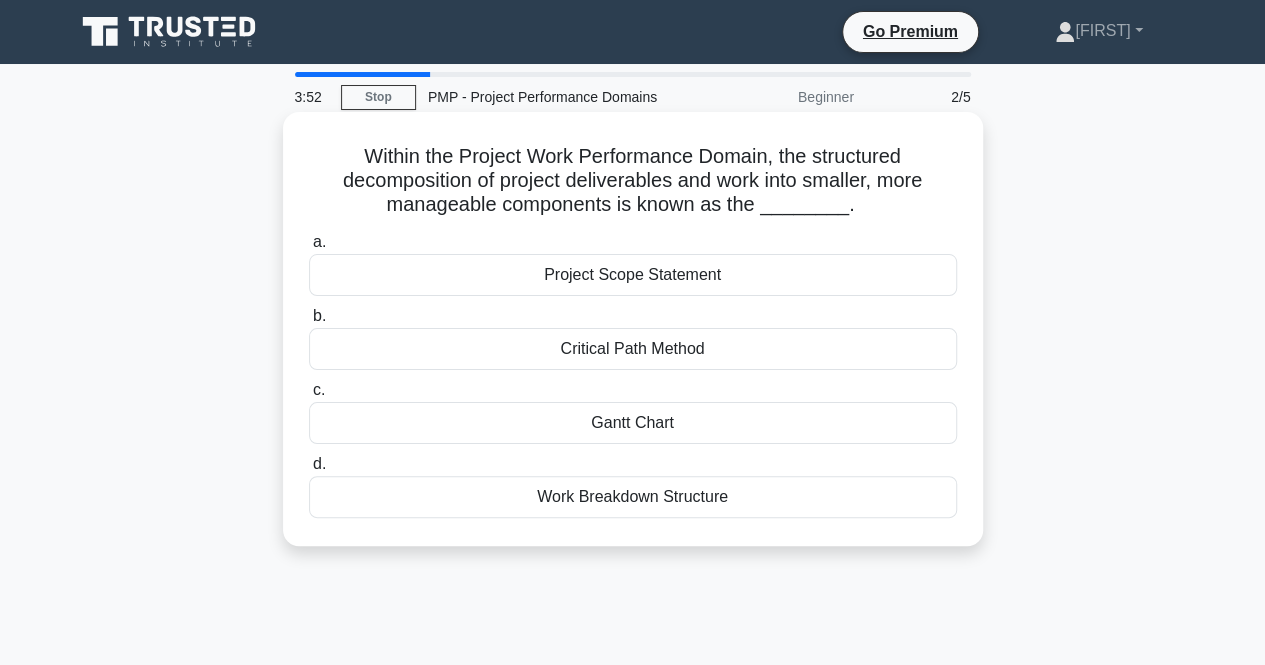 click on "Work Breakdown Structure" at bounding box center (633, 497) 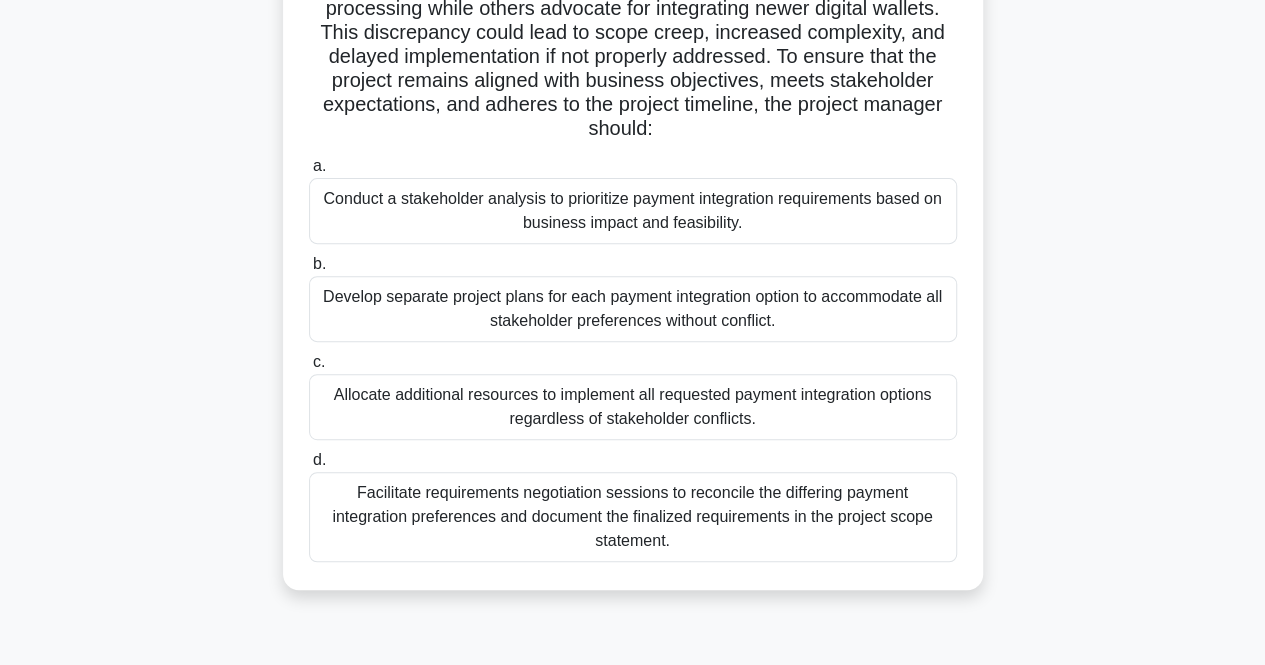 scroll, scrollTop: 300, scrollLeft: 0, axis: vertical 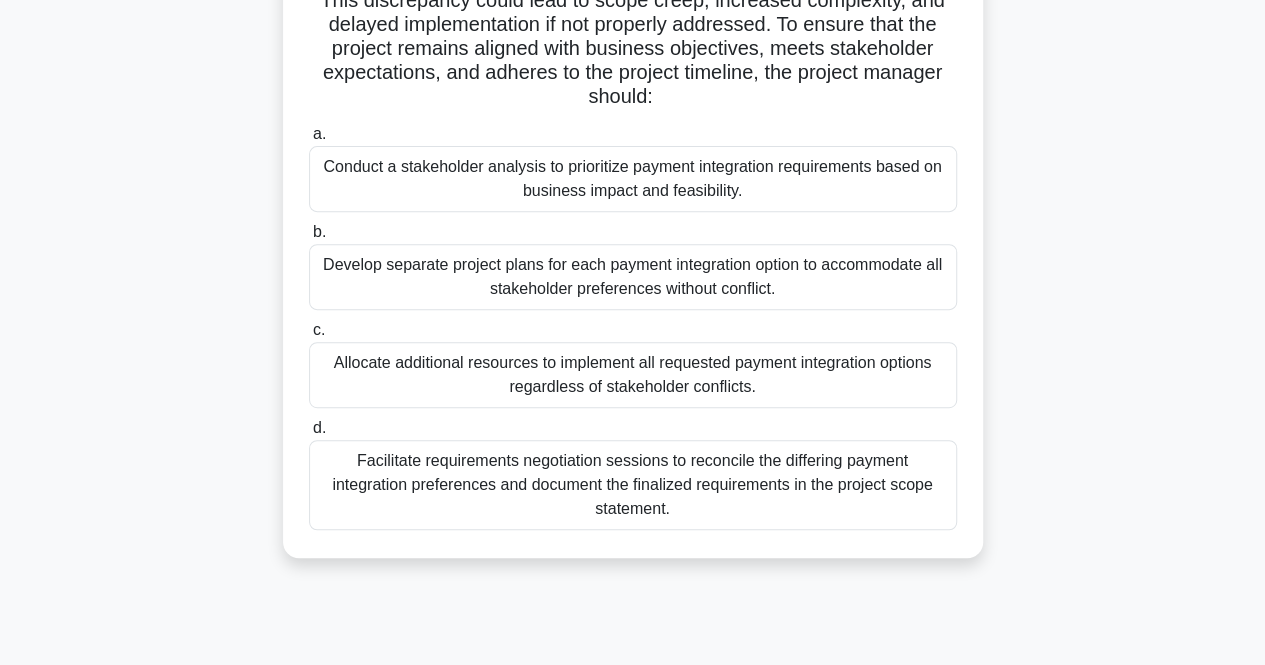 click on "Develop separate project plans for each payment integration option to accommodate all stakeholder preferences without conflict." at bounding box center (633, 277) 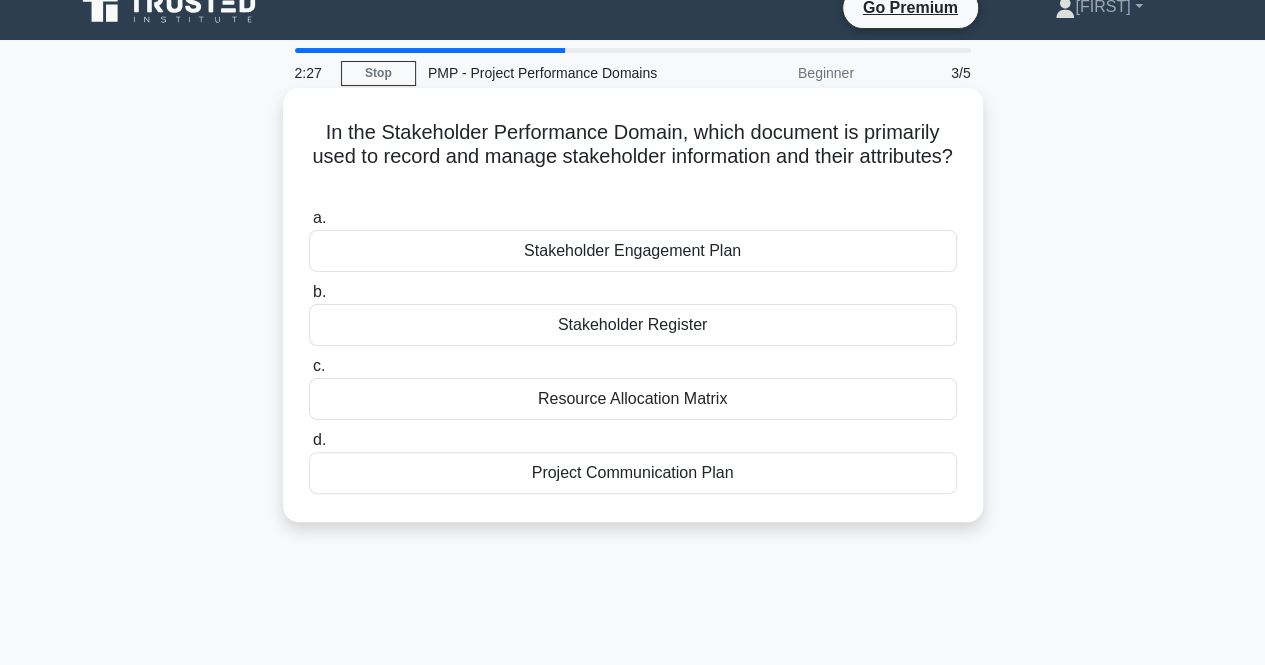 scroll, scrollTop: 0, scrollLeft: 0, axis: both 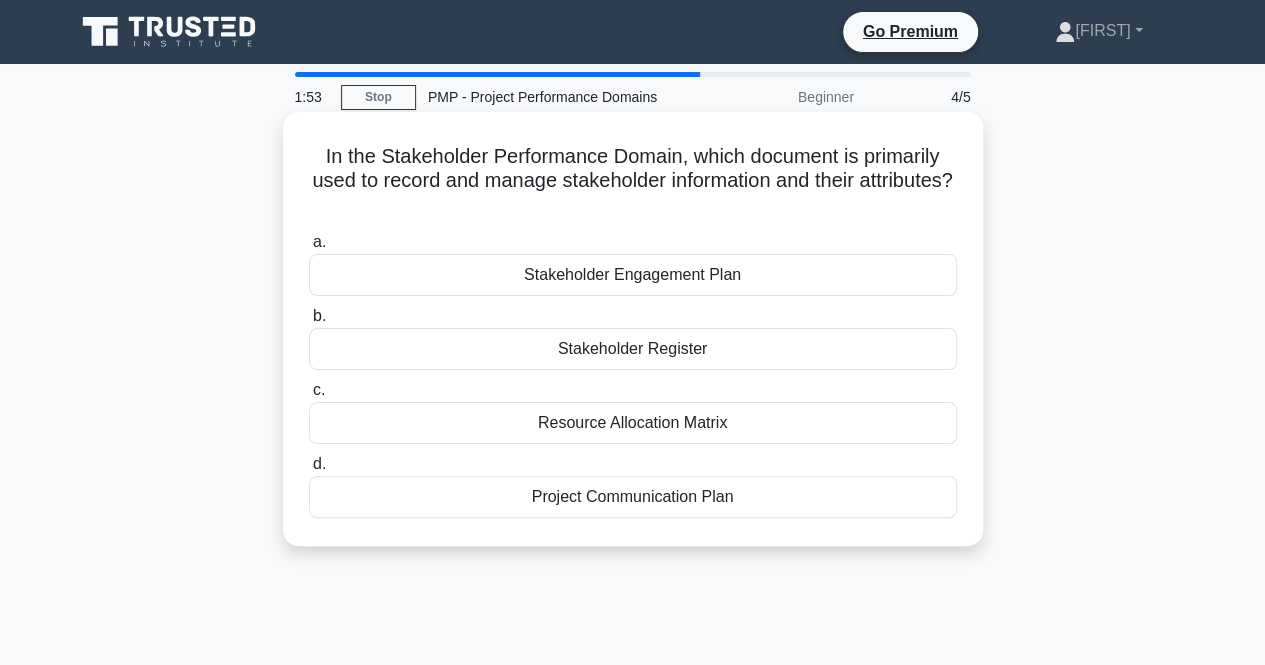 click on "Stakeholder Engagement Plan" at bounding box center [633, 275] 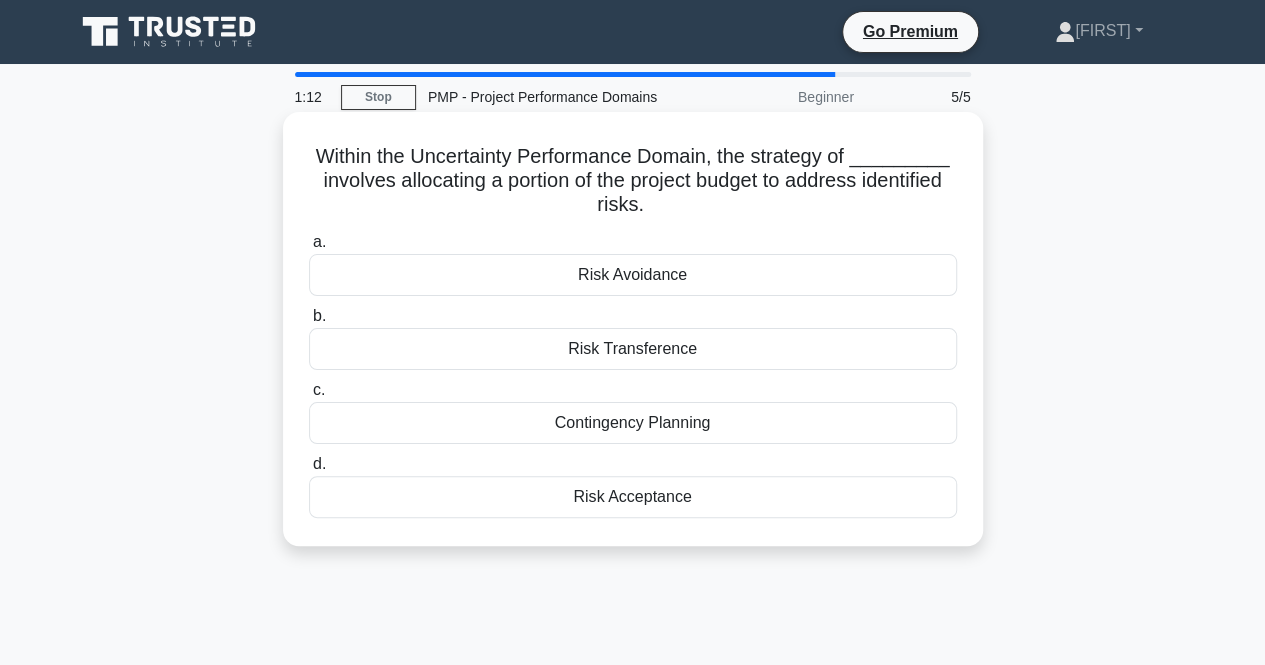 click on "Risk Transference" at bounding box center [633, 349] 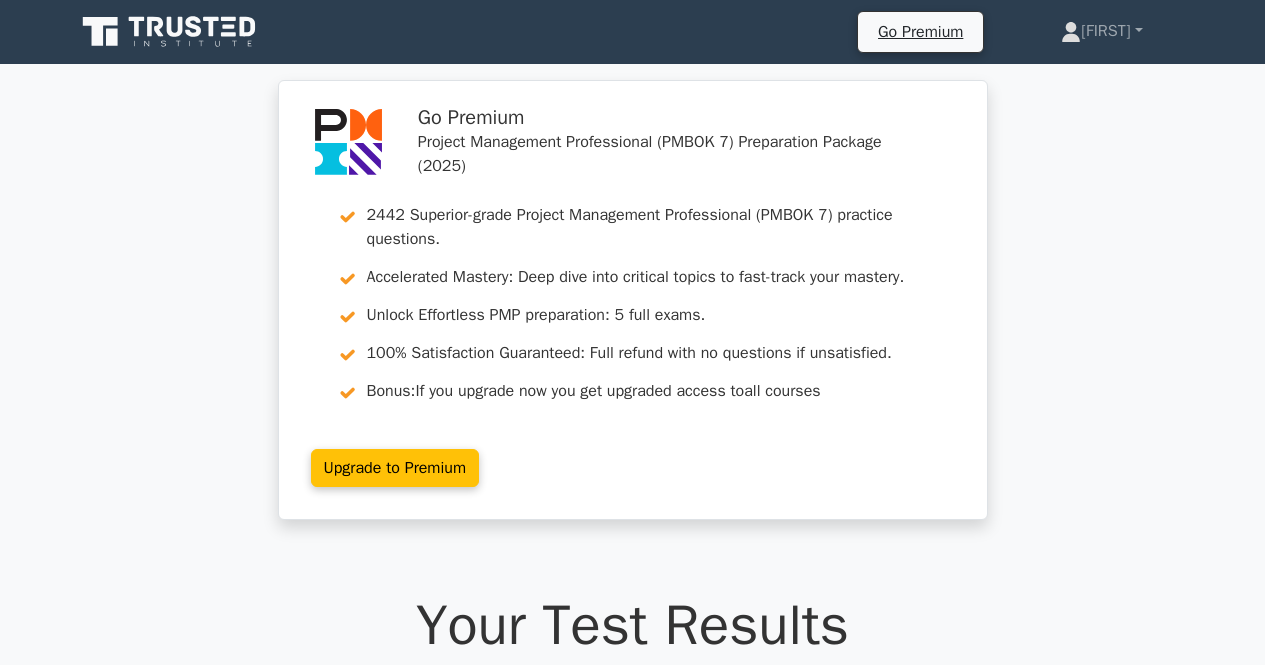 scroll, scrollTop: 0, scrollLeft: 0, axis: both 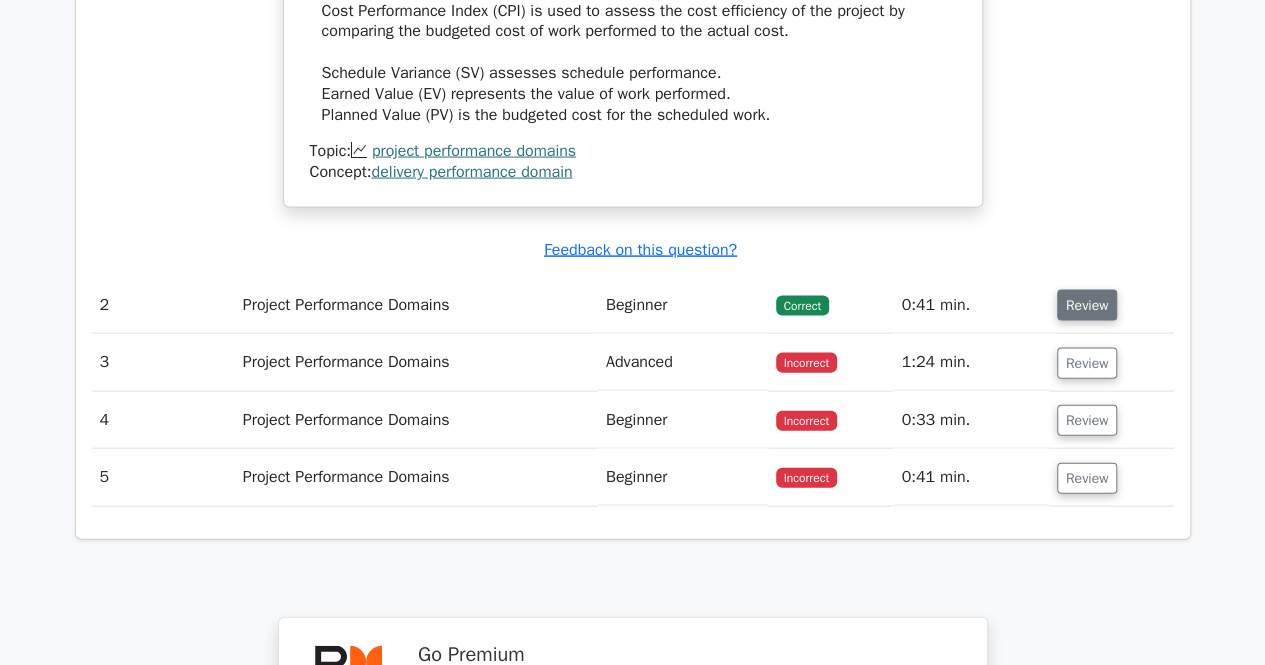 click on "Review" at bounding box center [1087, 305] 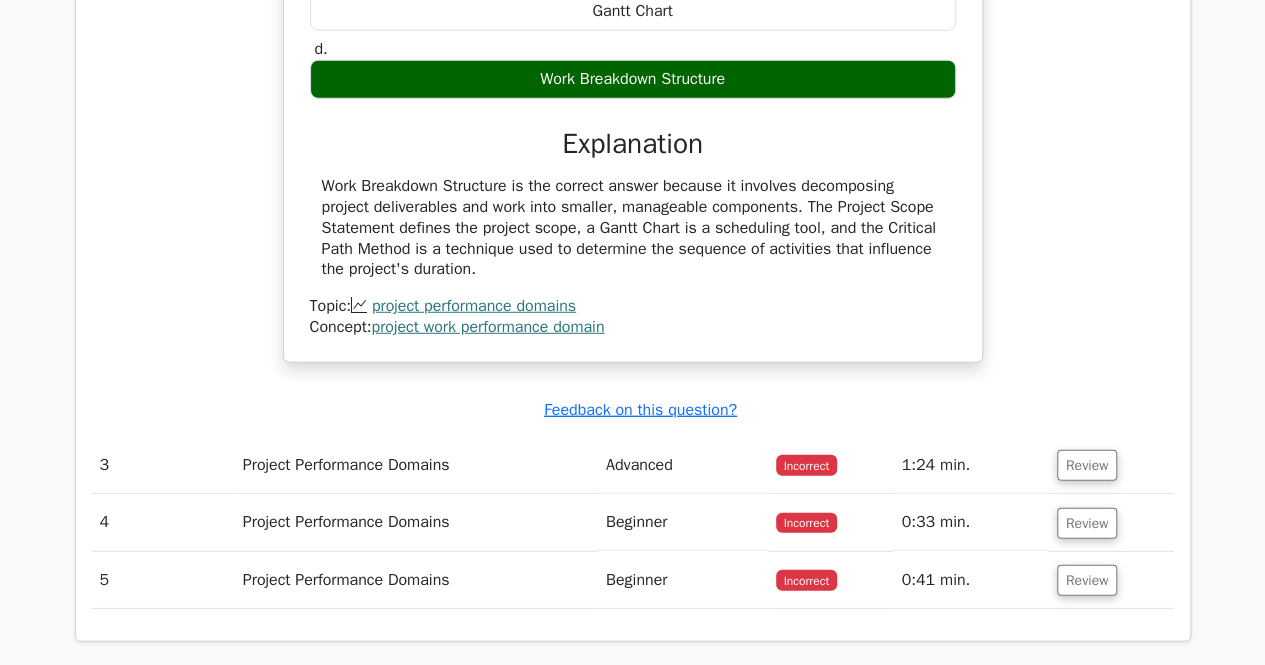 scroll, scrollTop: 2700, scrollLeft: 0, axis: vertical 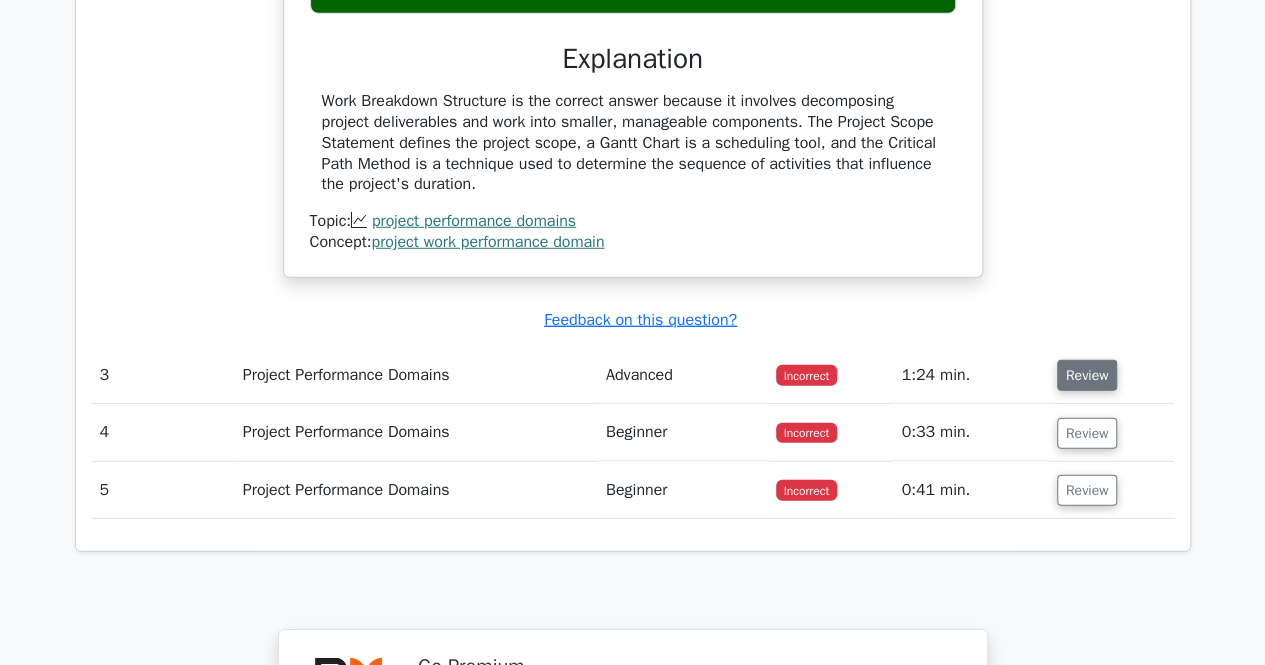 click on "Review" at bounding box center [1087, 375] 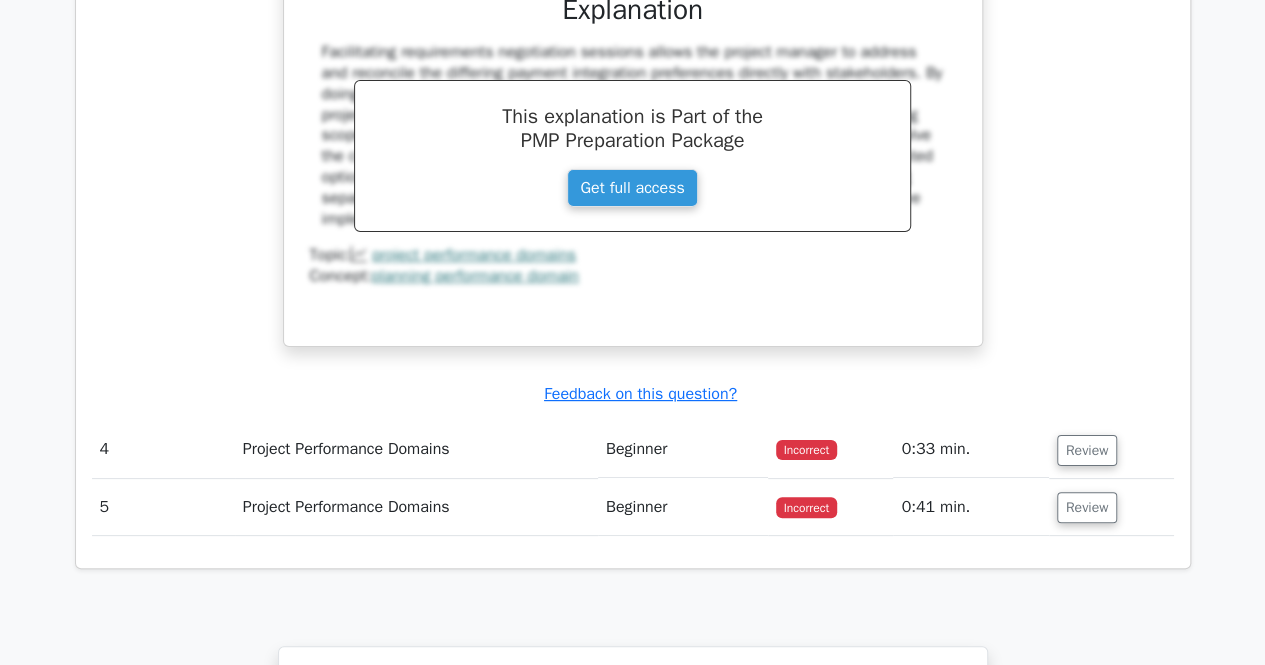 scroll, scrollTop: 3900, scrollLeft: 0, axis: vertical 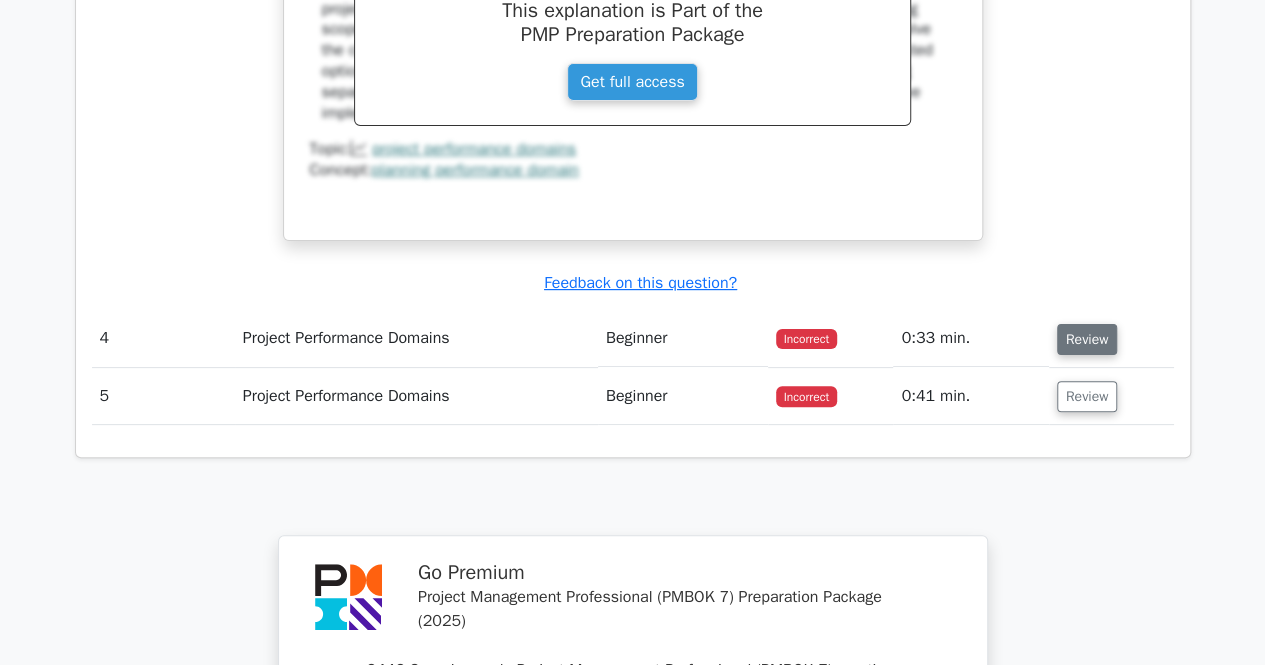 click on "Review" at bounding box center (1087, 339) 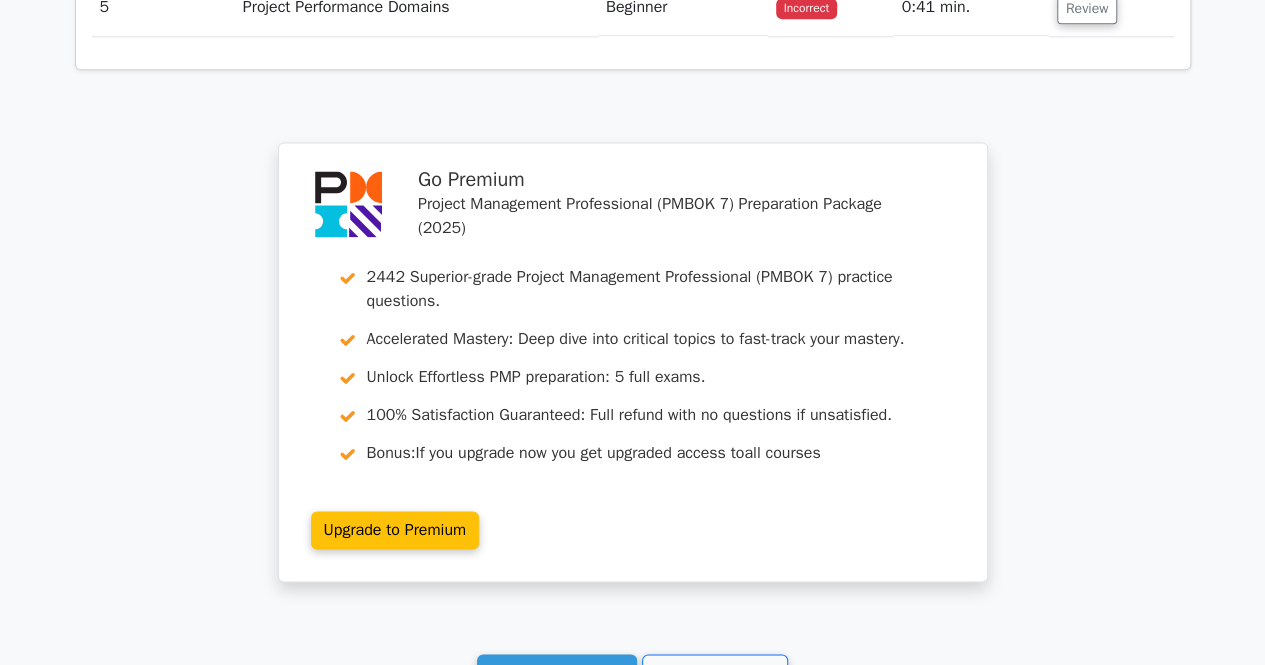scroll, scrollTop: 4700, scrollLeft: 0, axis: vertical 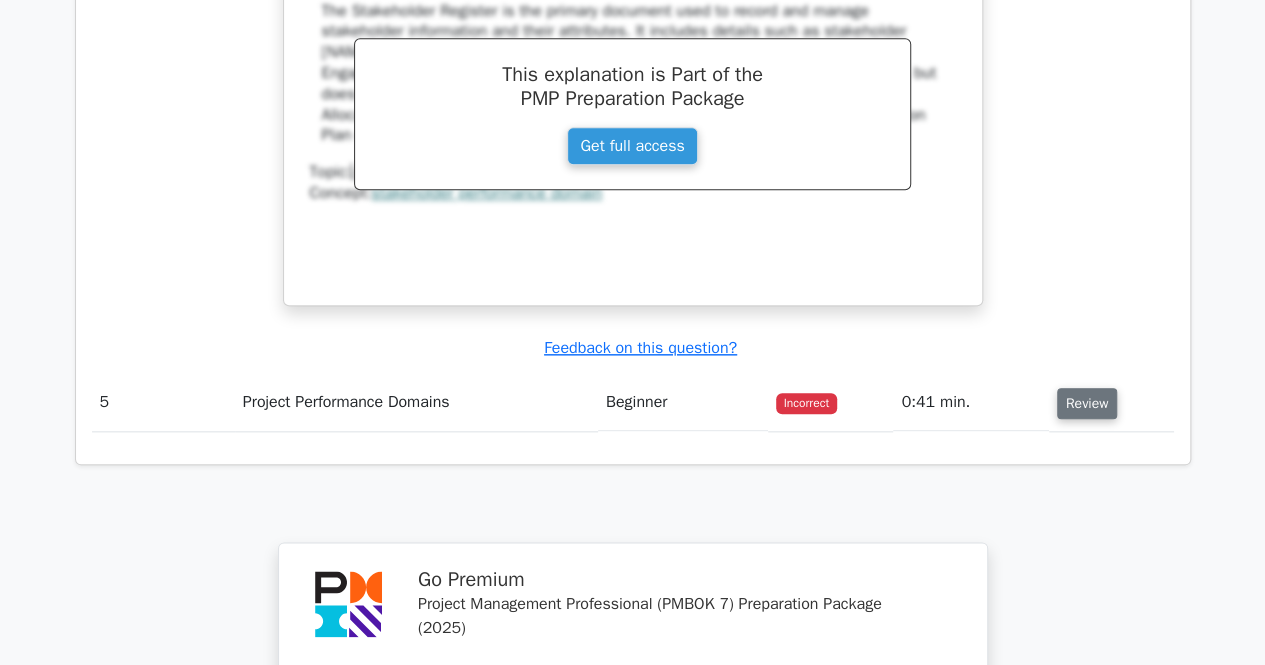 click on "Review" at bounding box center [1087, 403] 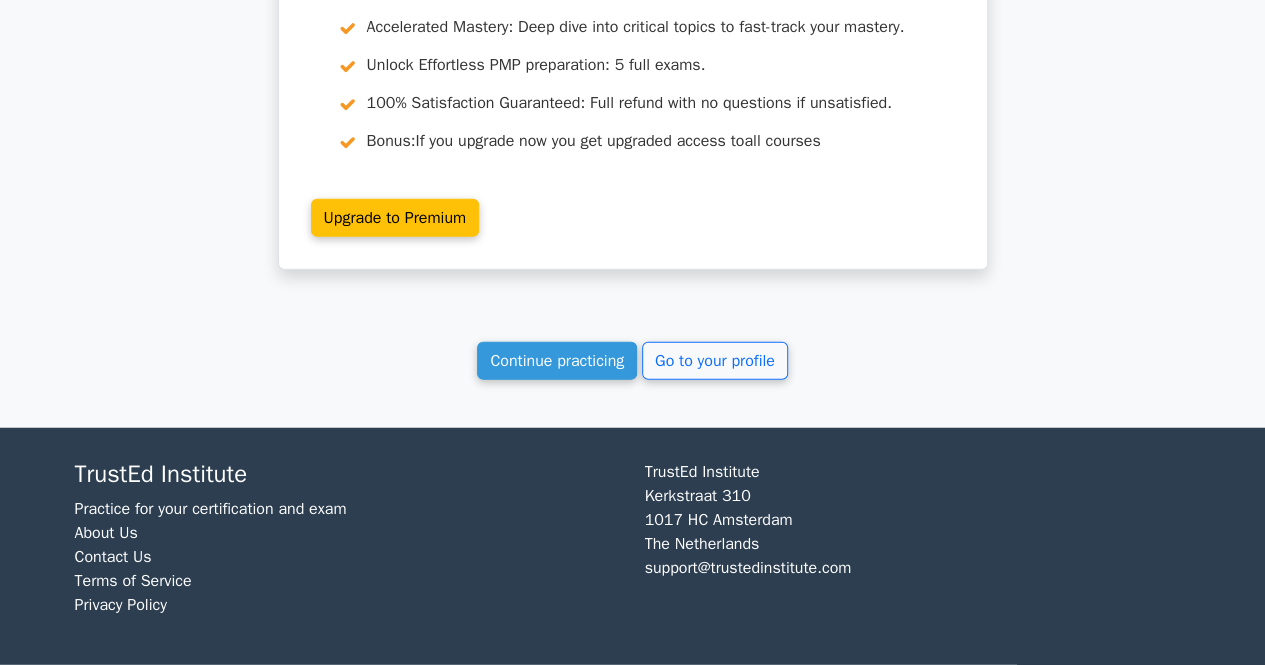 scroll, scrollTop: 6158, scrollLeft: 0, axis: vertical 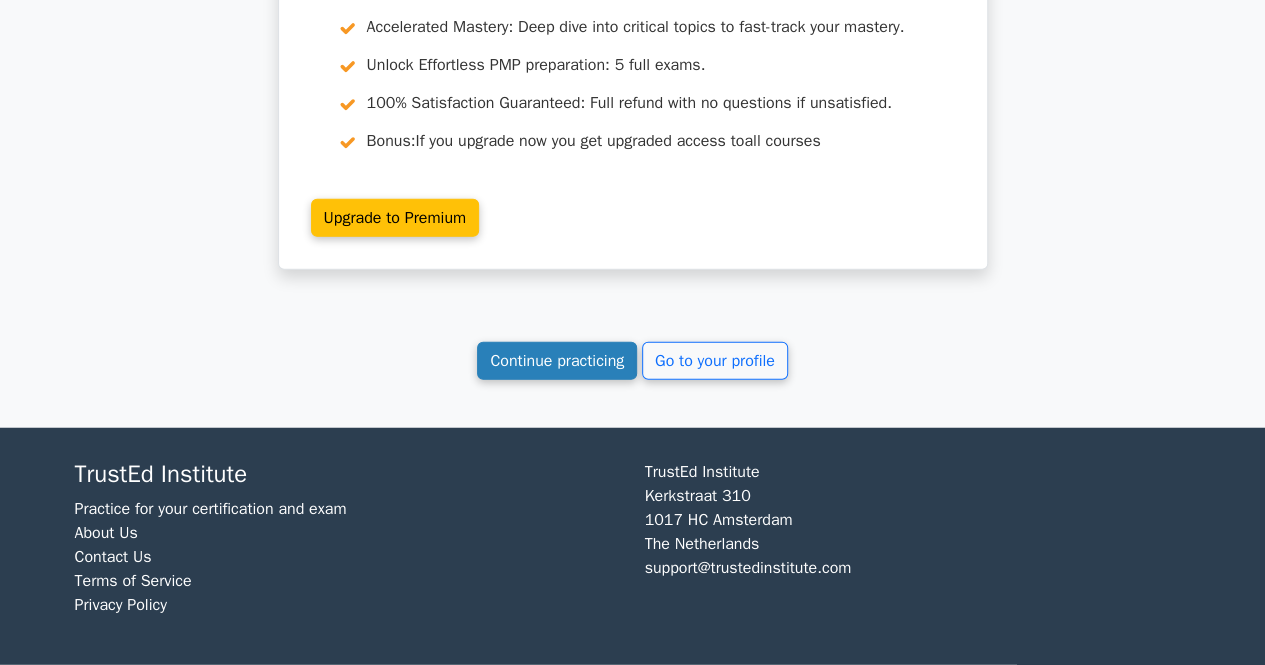 click on "Continue practicing" at bounding box center [557, 361] 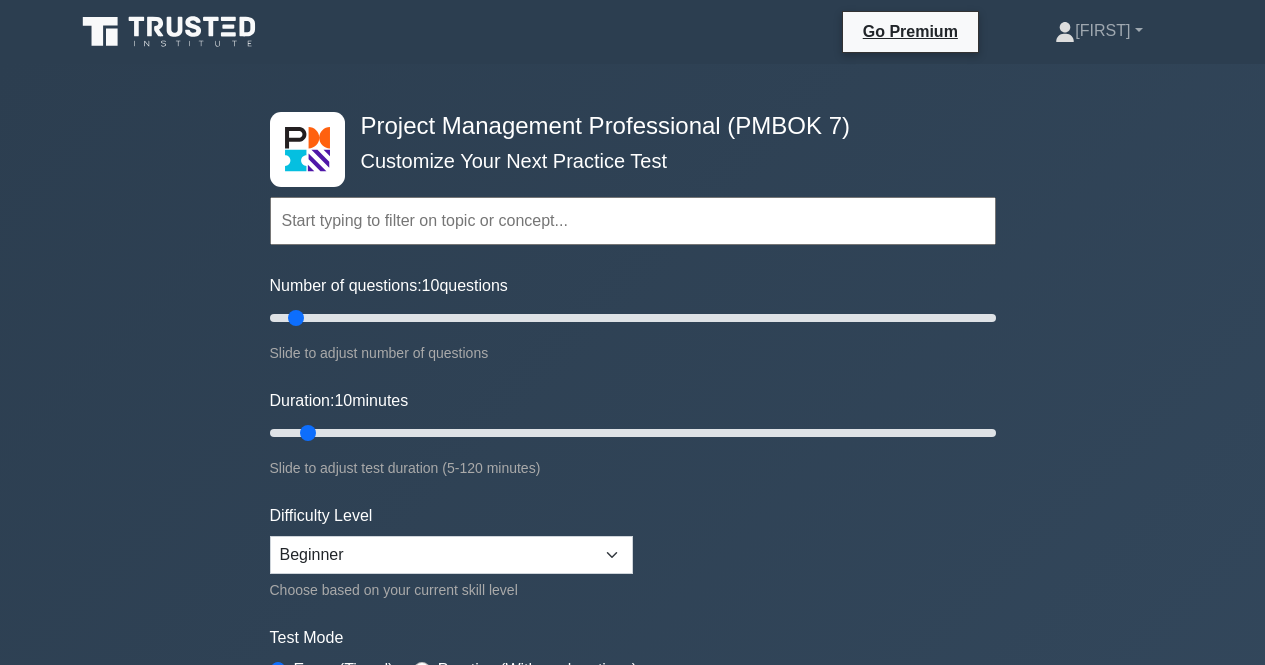 scroll, scrollTop: 0, scrollLeft: 0, axis: both 